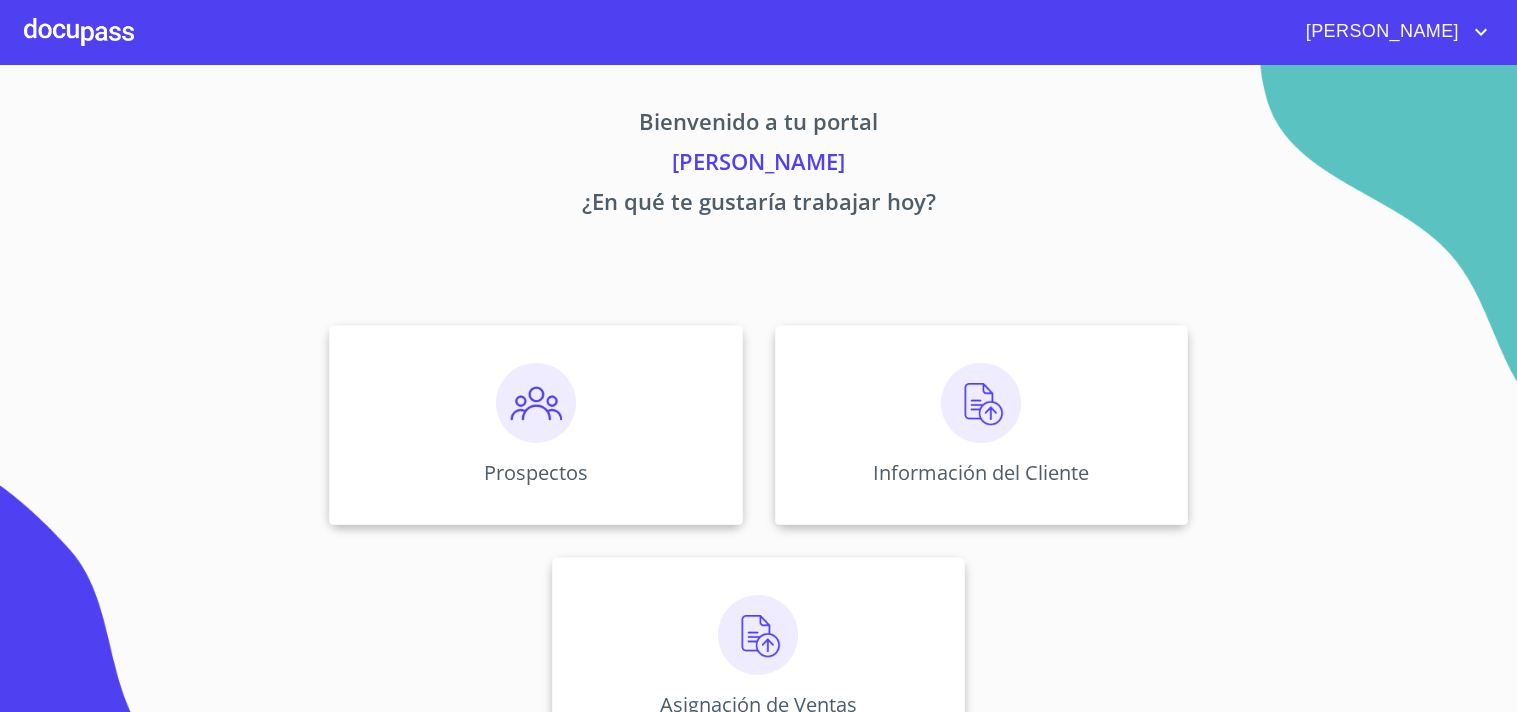 scroll, scrollTop: 0, scrollLeft: 0, axis: both 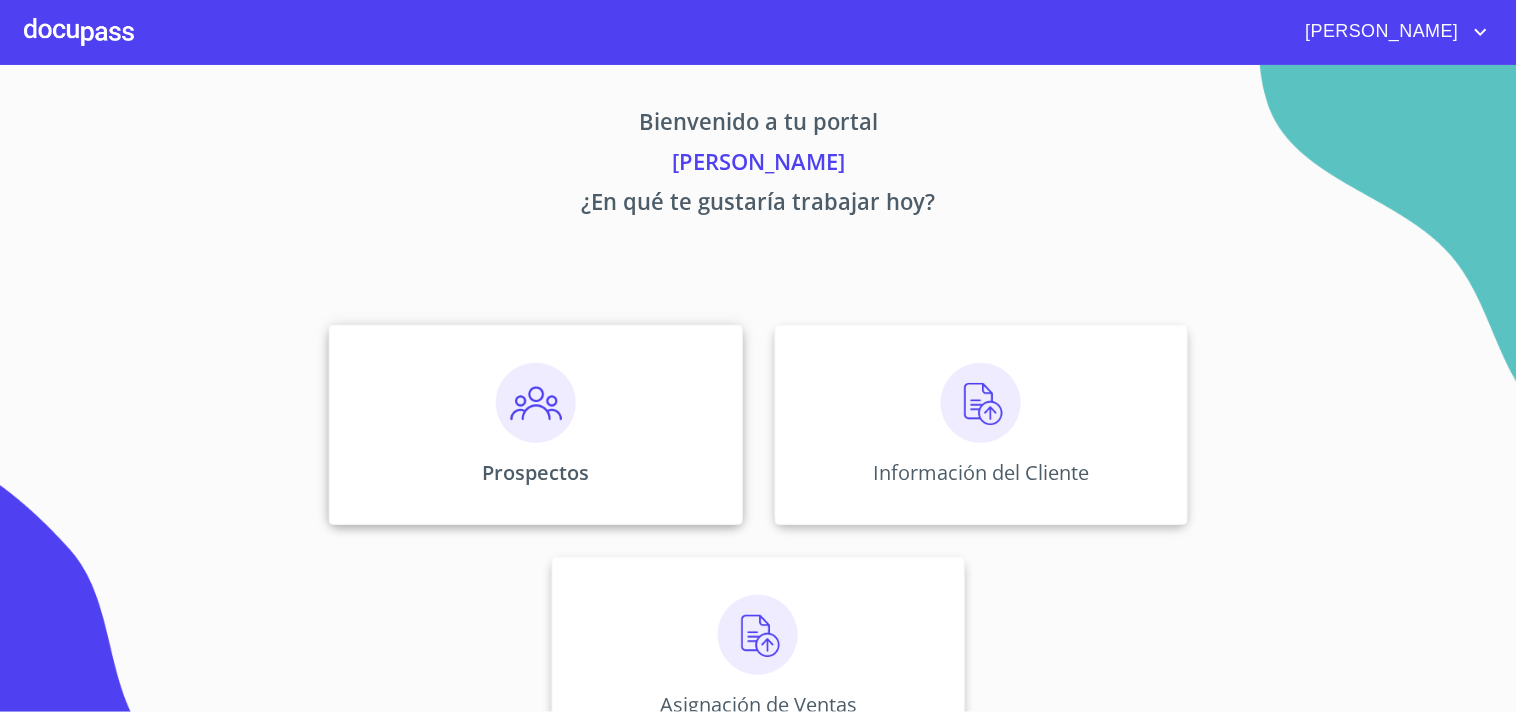 click at bounding box center (536, 403) 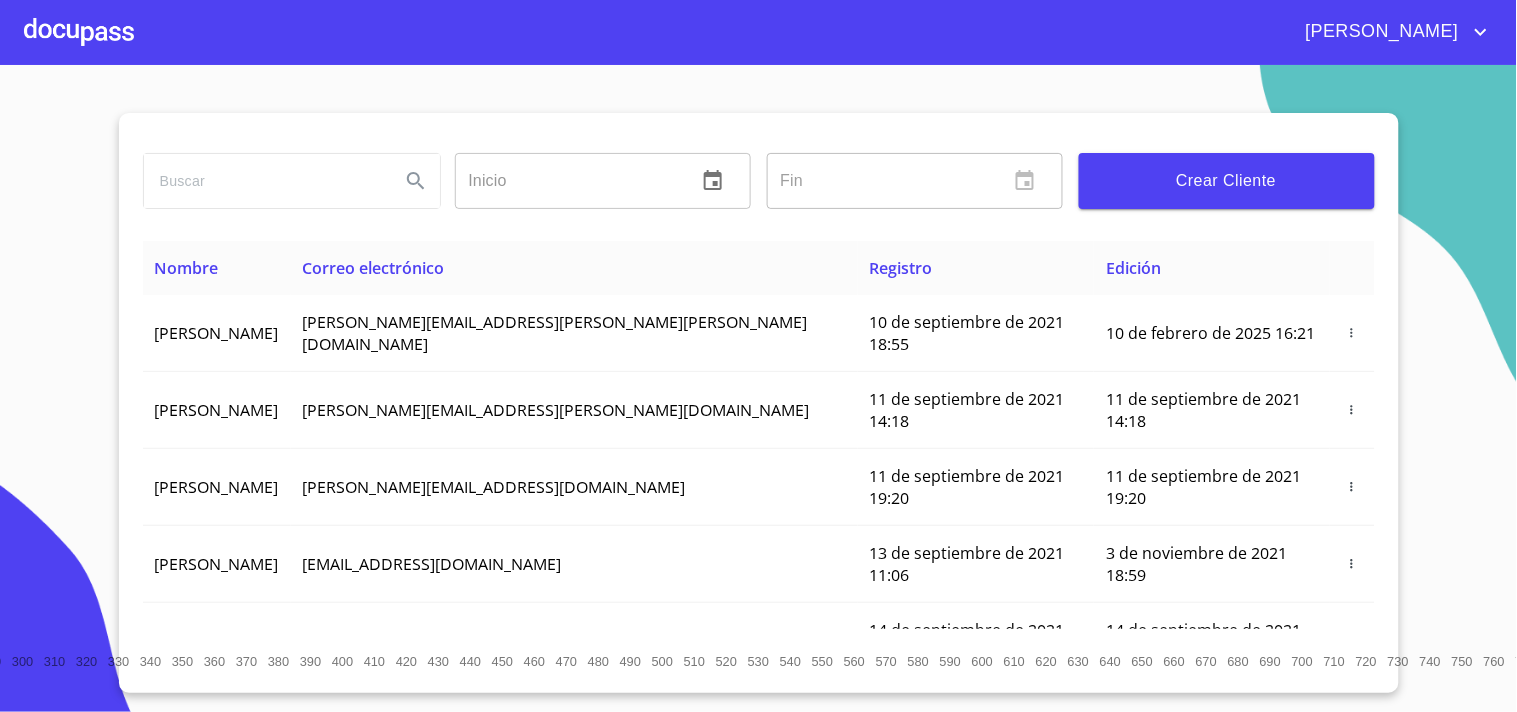 click on "Crear Cliente" at bounding box center [1227, 181] 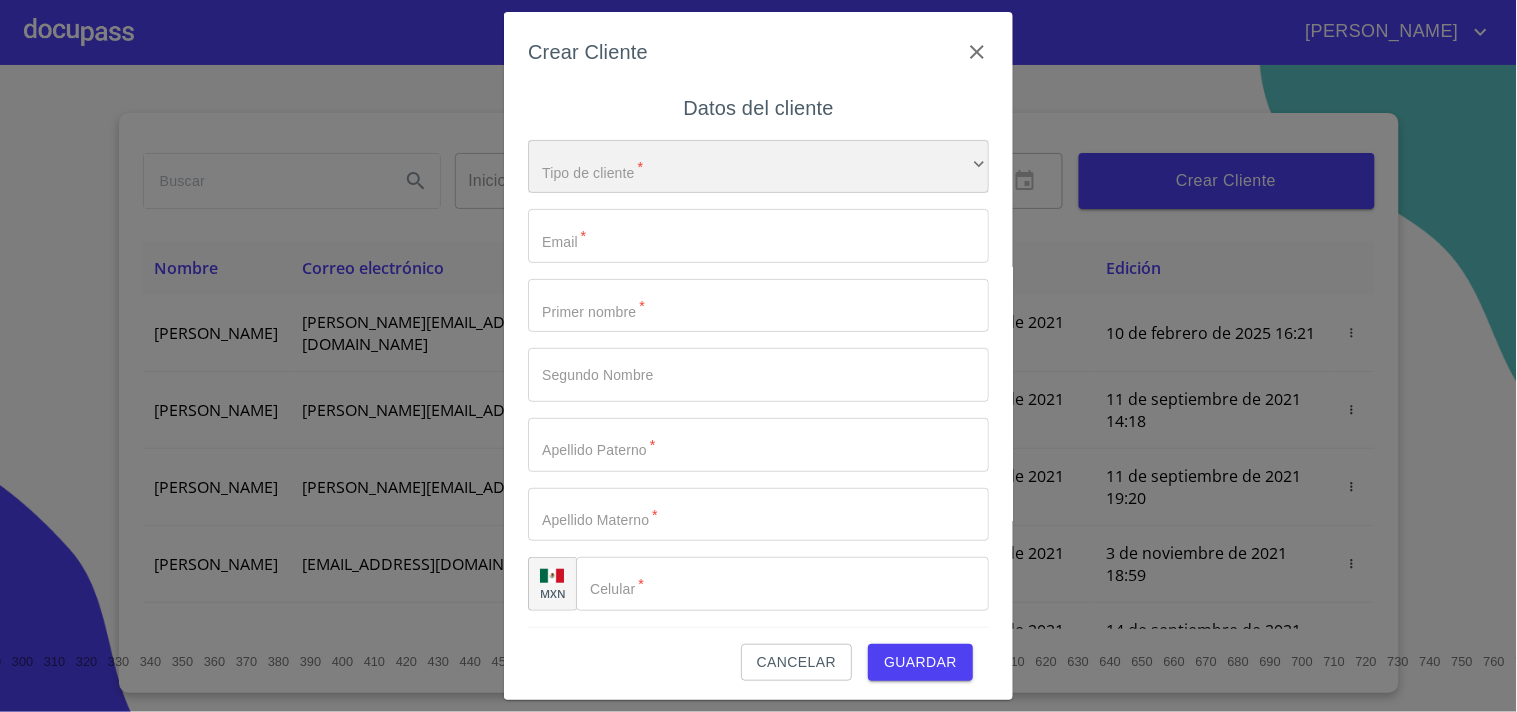 click on "​" at bounding box center (758, 167) 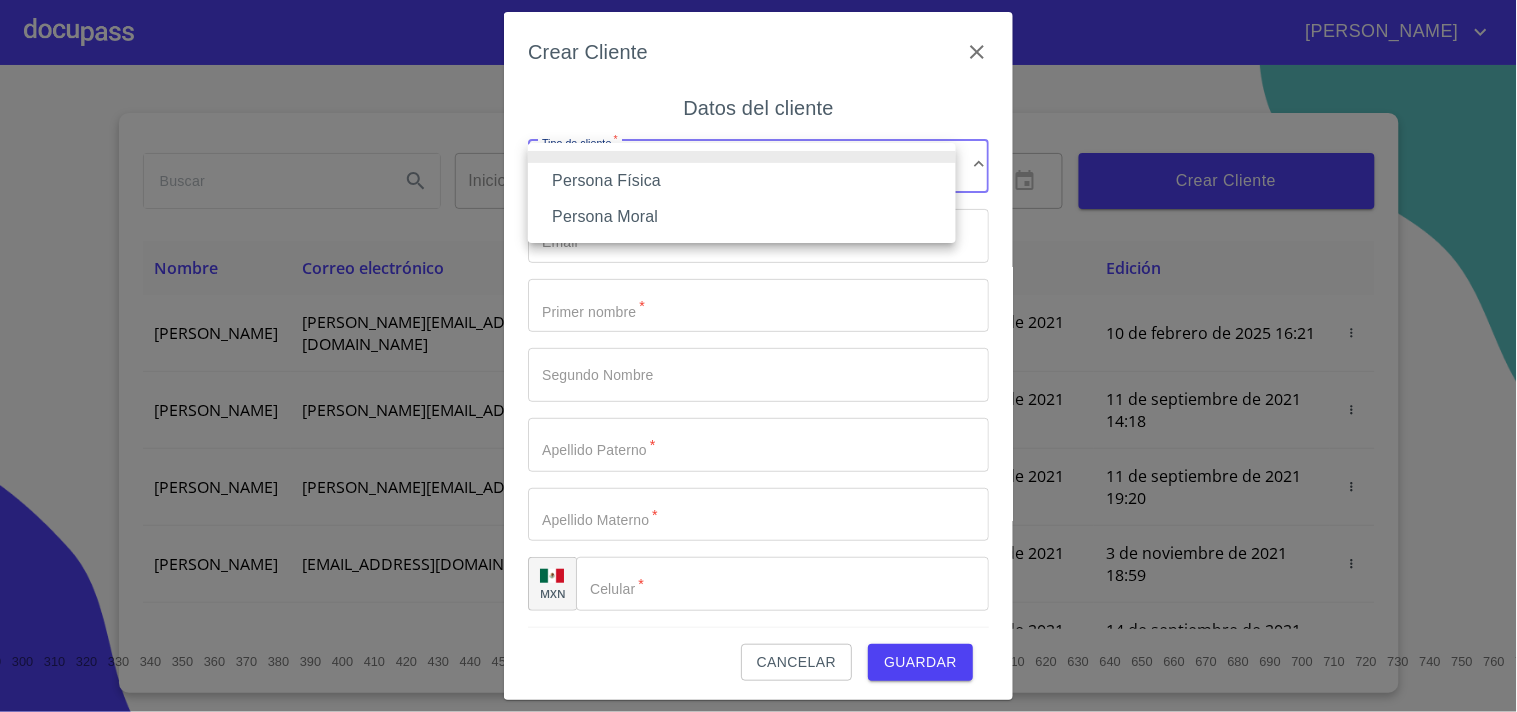 click on "Persona Moral" at bounding box center (742, 217) 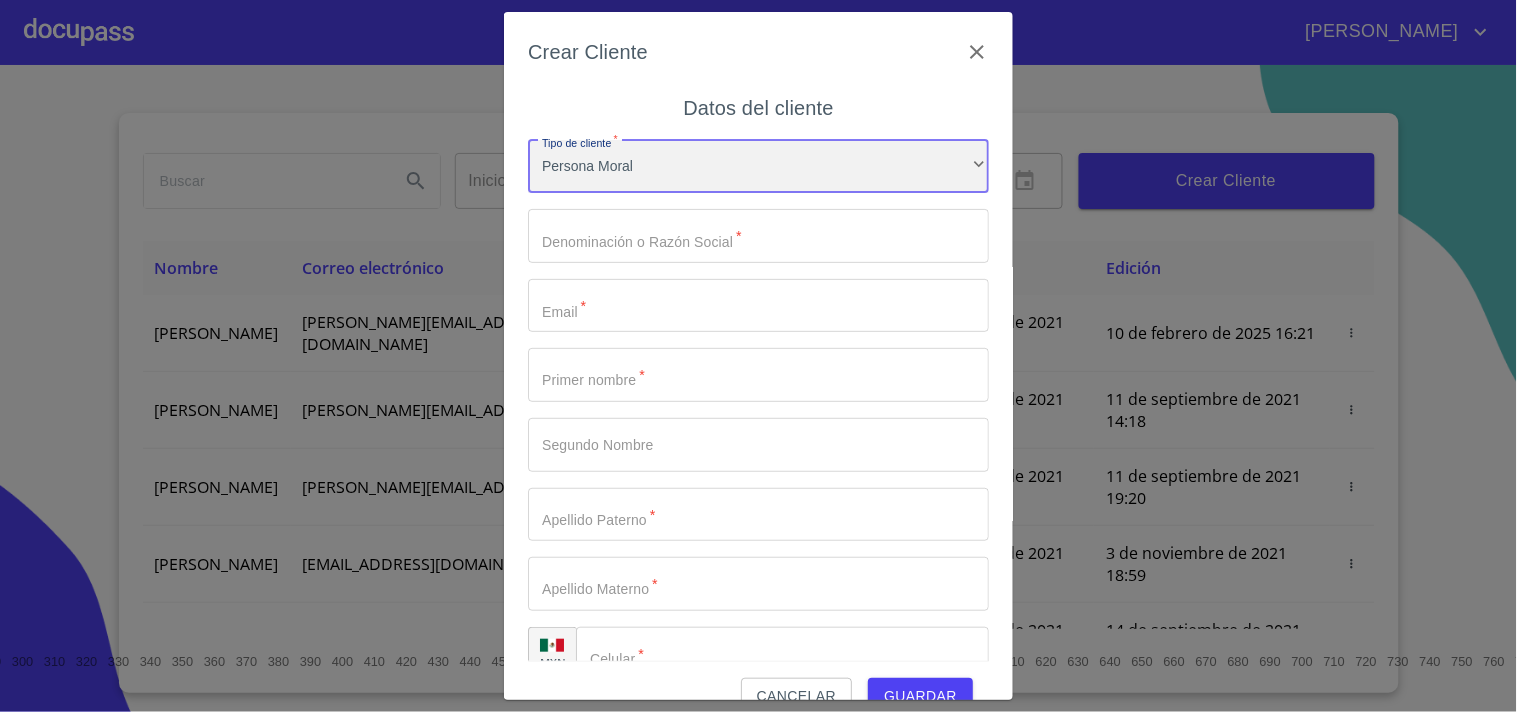click on "Persona Moral" at bounding box center [758, 167] 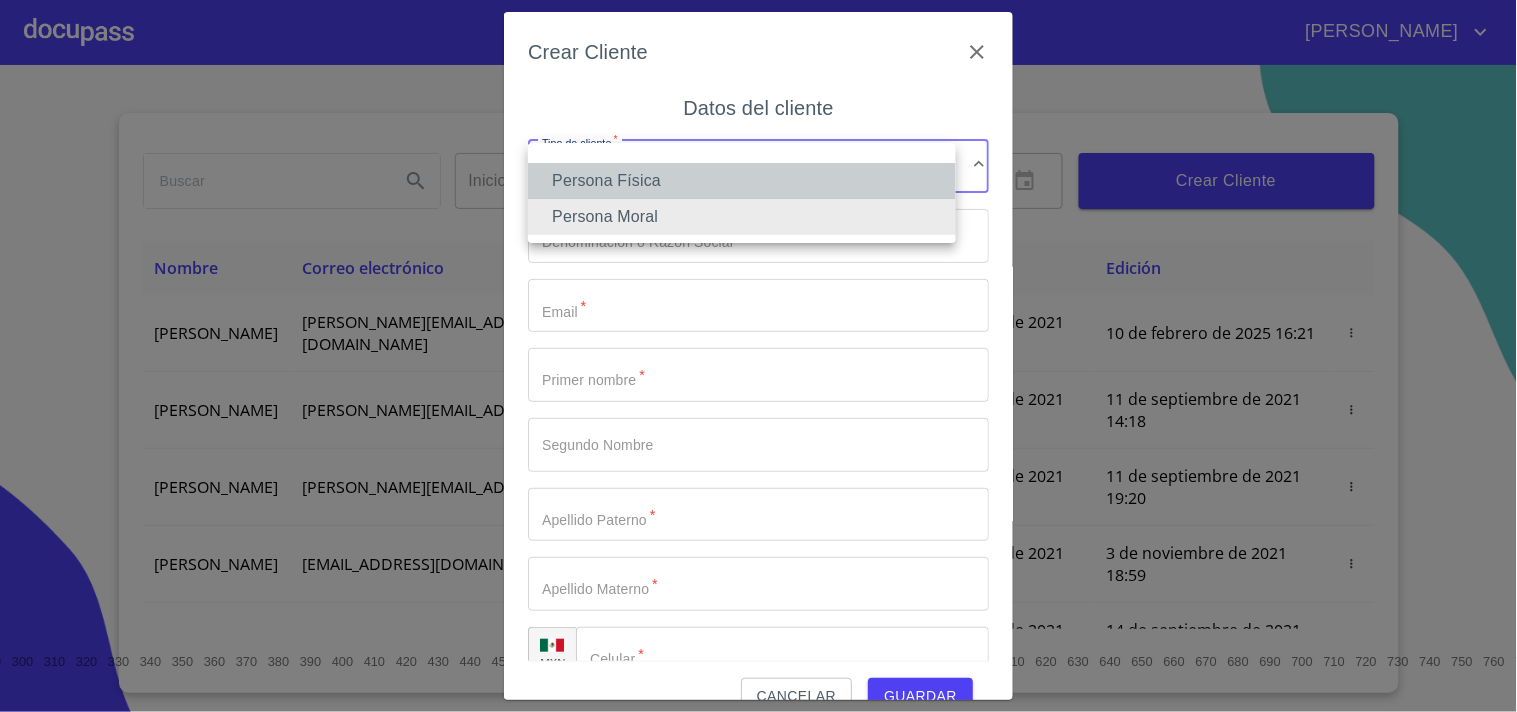 click on "Persona Física" at bounding box center (742, 181) 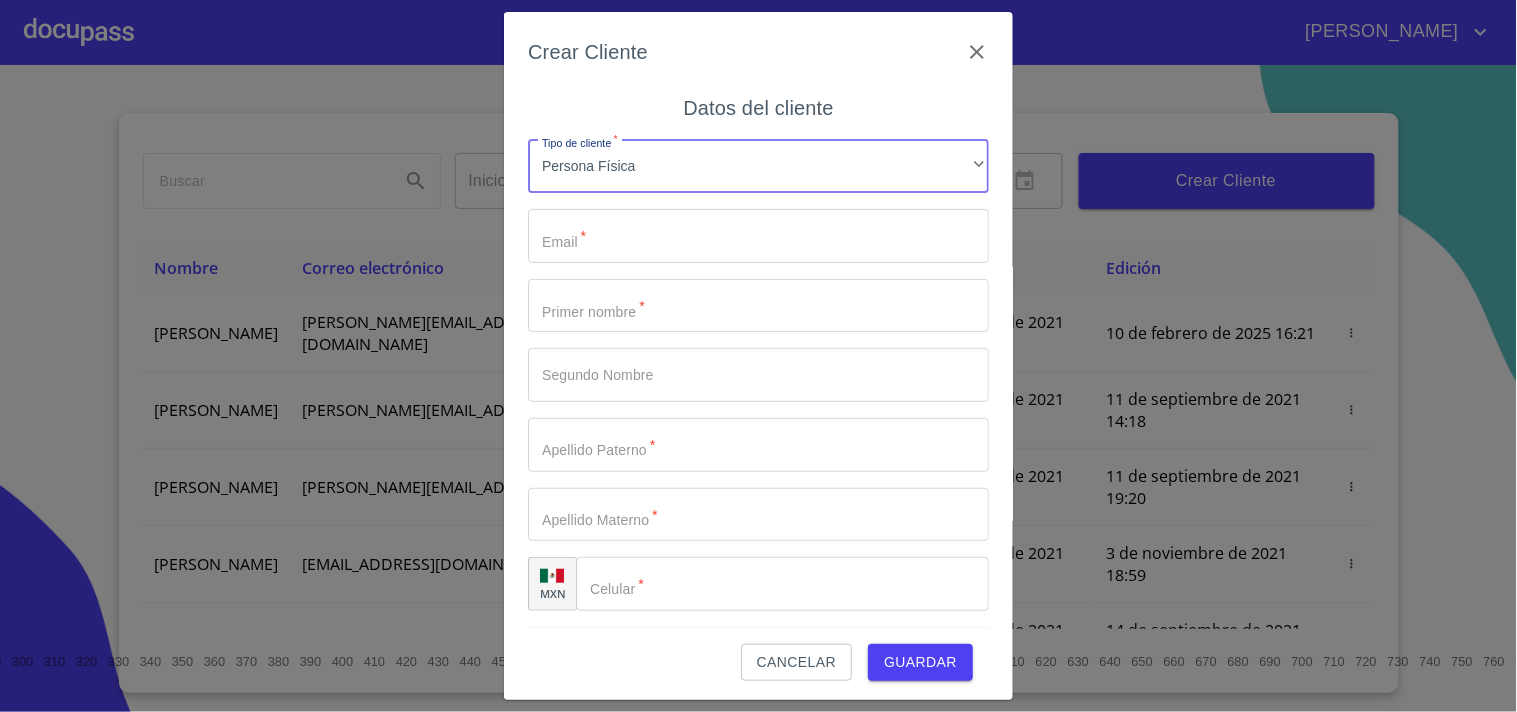 click on "Tipo de cliente   *" at bounding box center [758, 236] 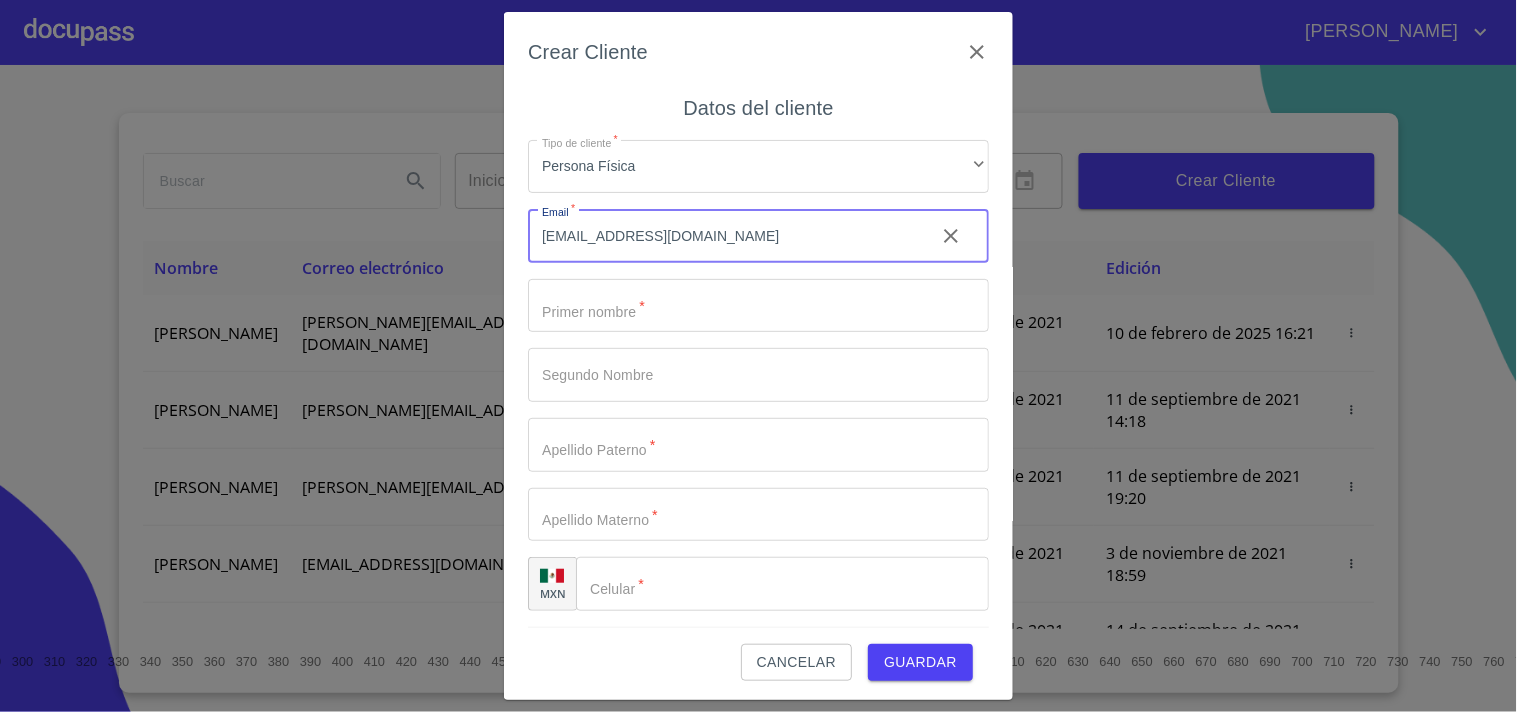 type on "[EMAIL_ADDRESS][DOMAIN_NAME]" 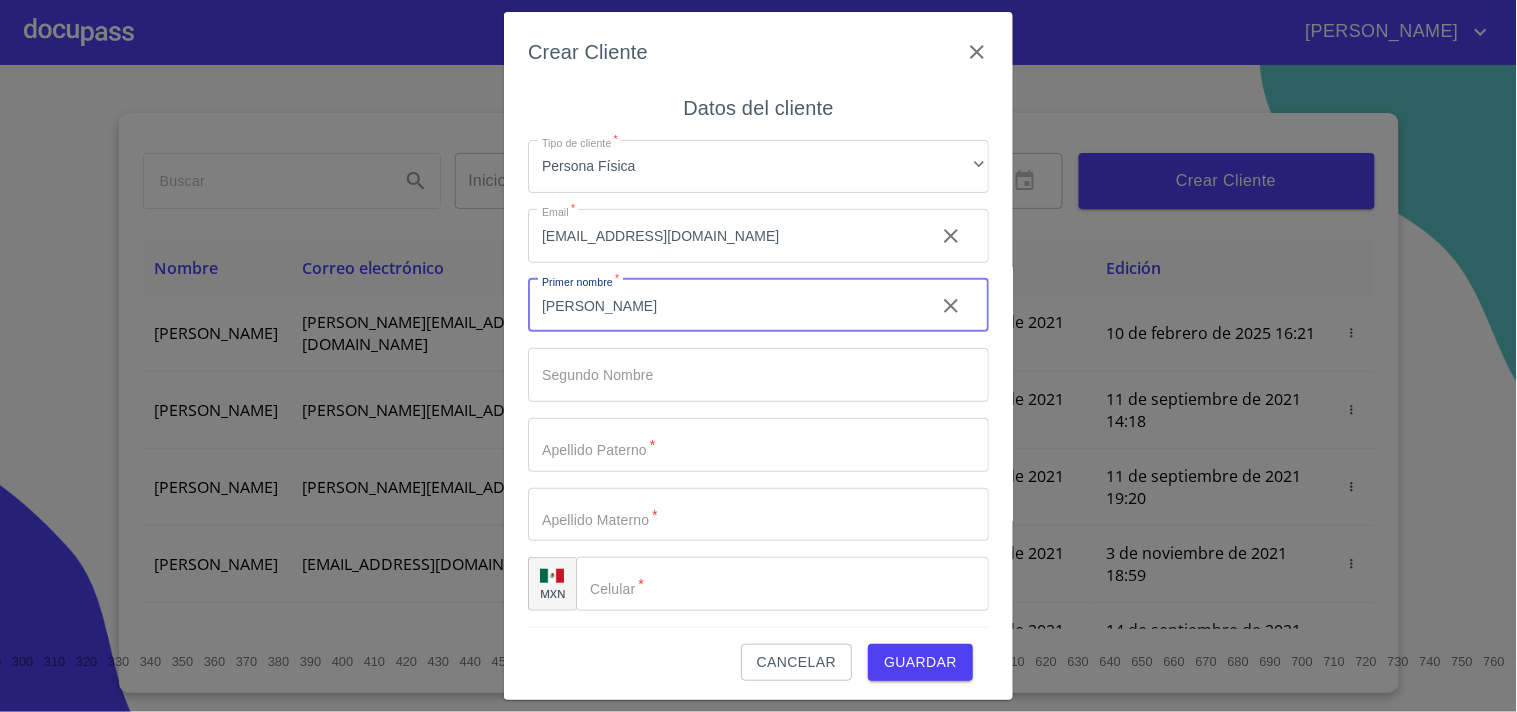 type on "[PERSON_NAME]" 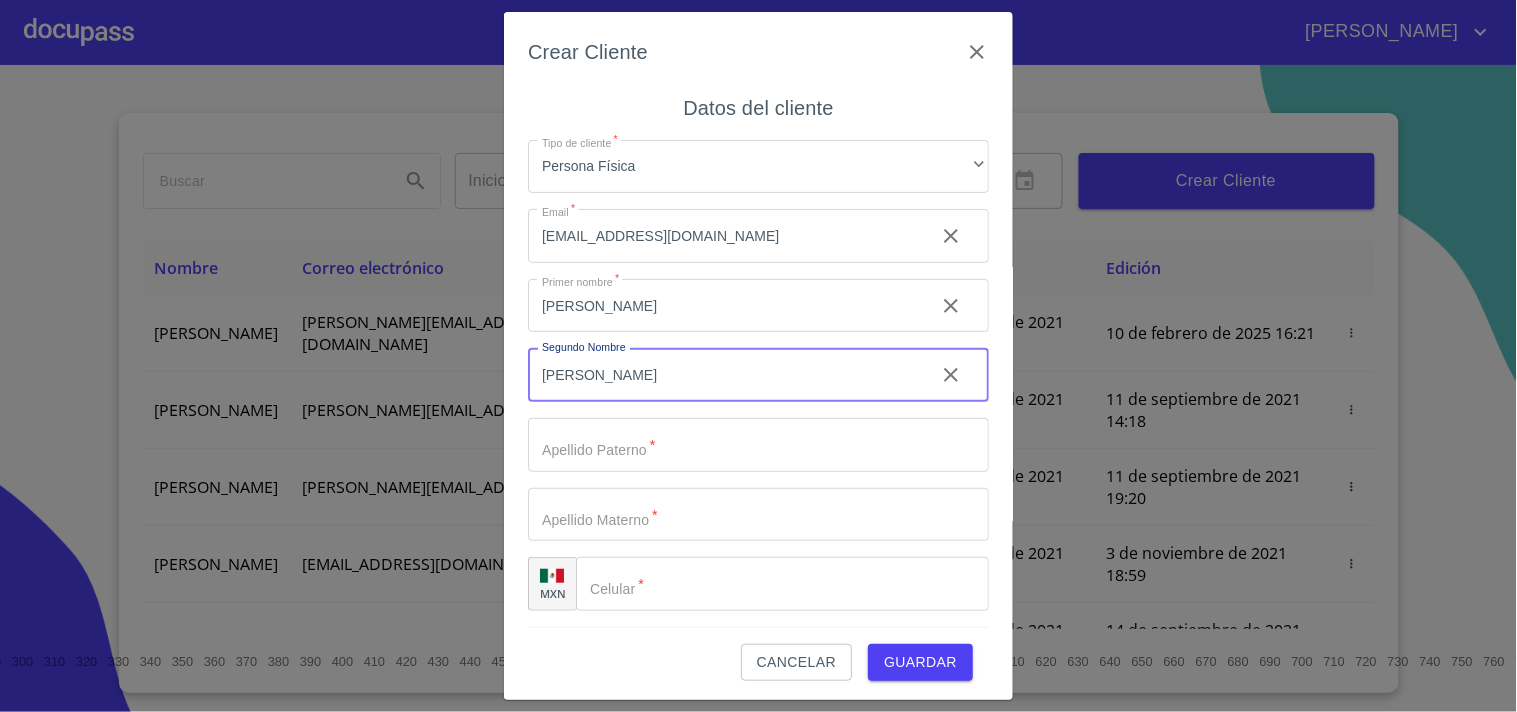 type on "[PERSON_NAME]" 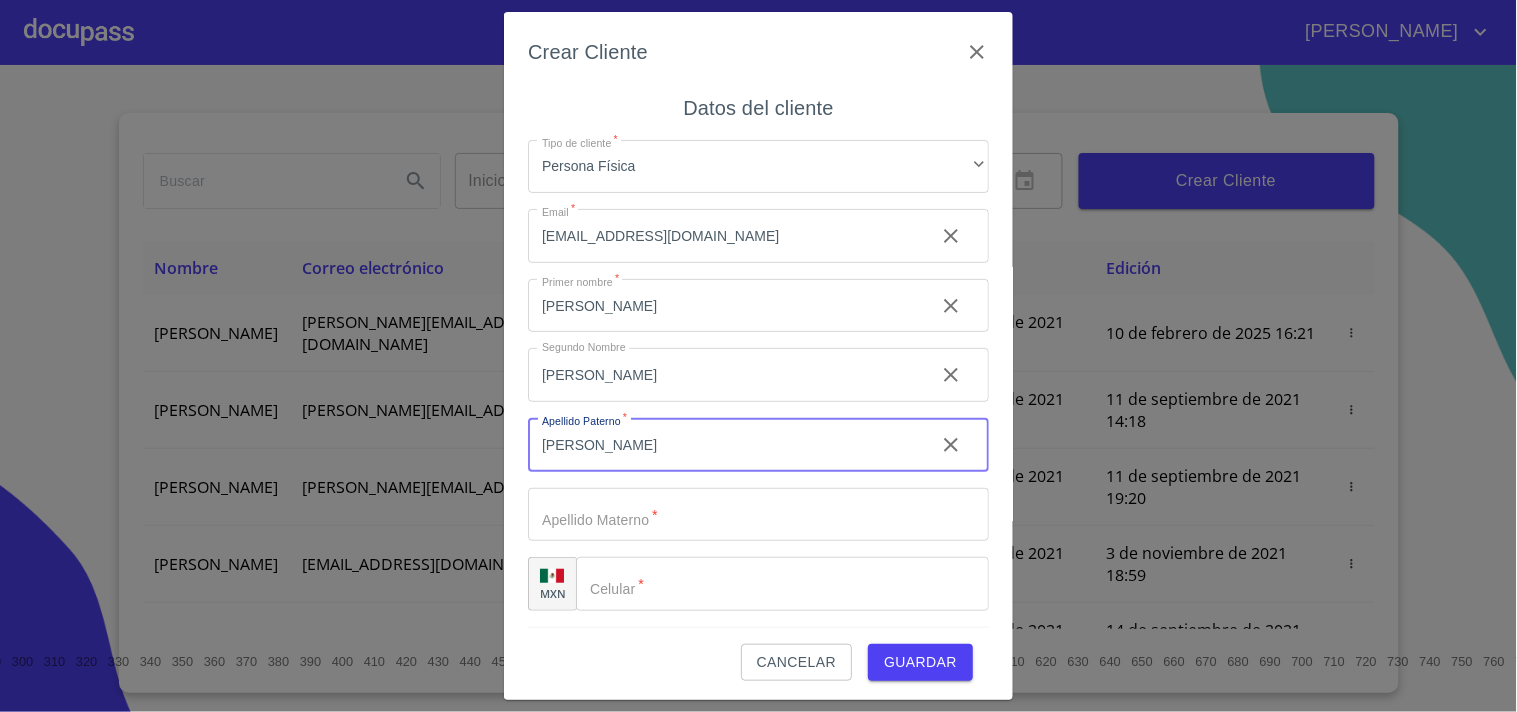 type on "[PERSON_NAME]" 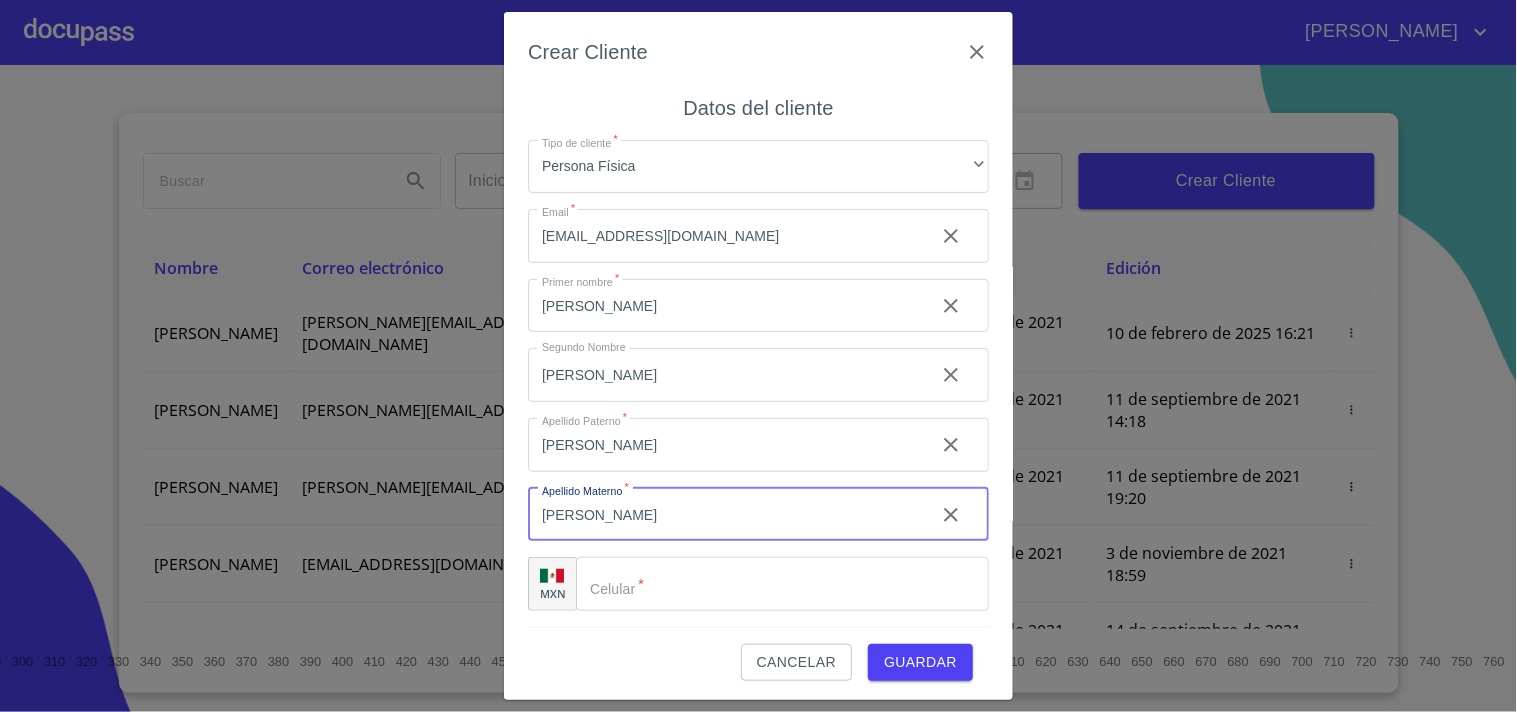 type on "[PERSON_NAME]" 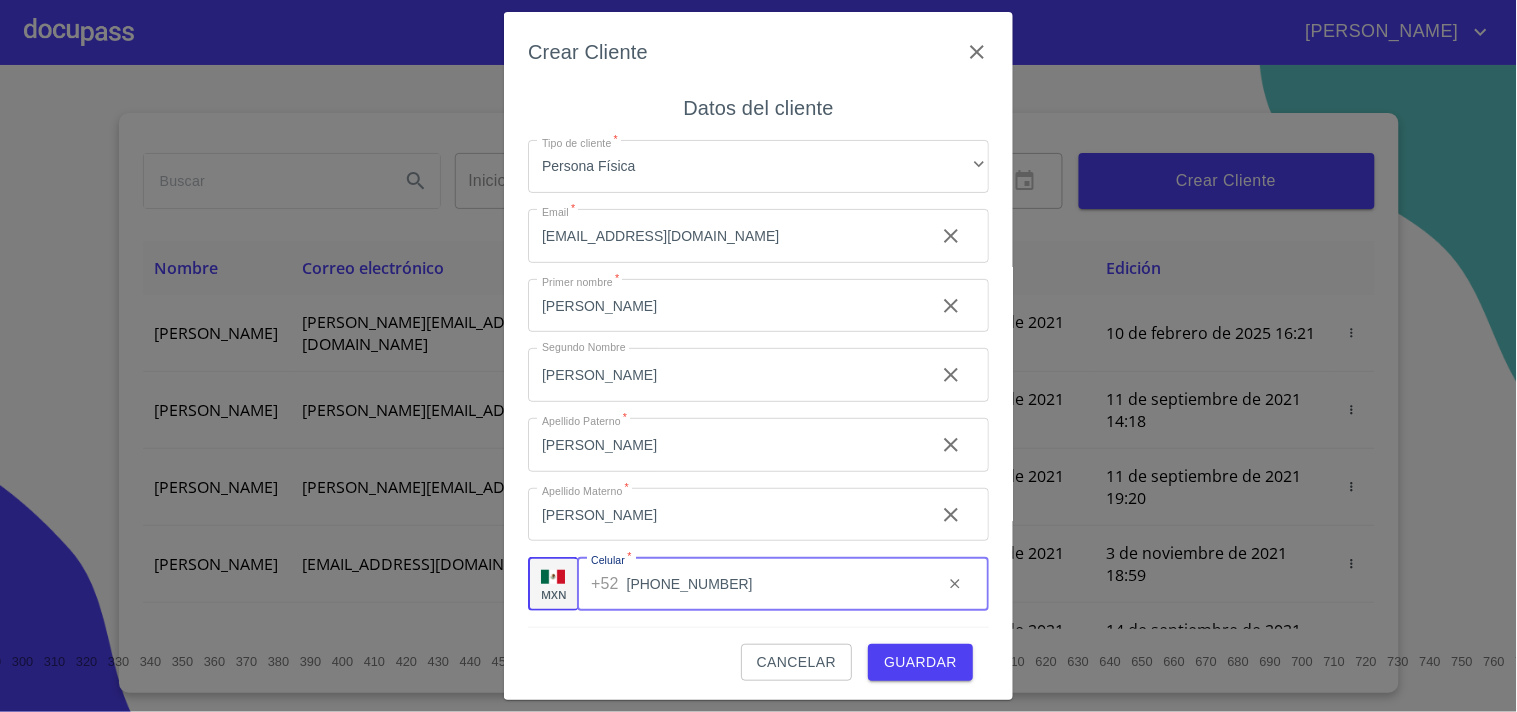 type on "[PHONE_NUMBER]" 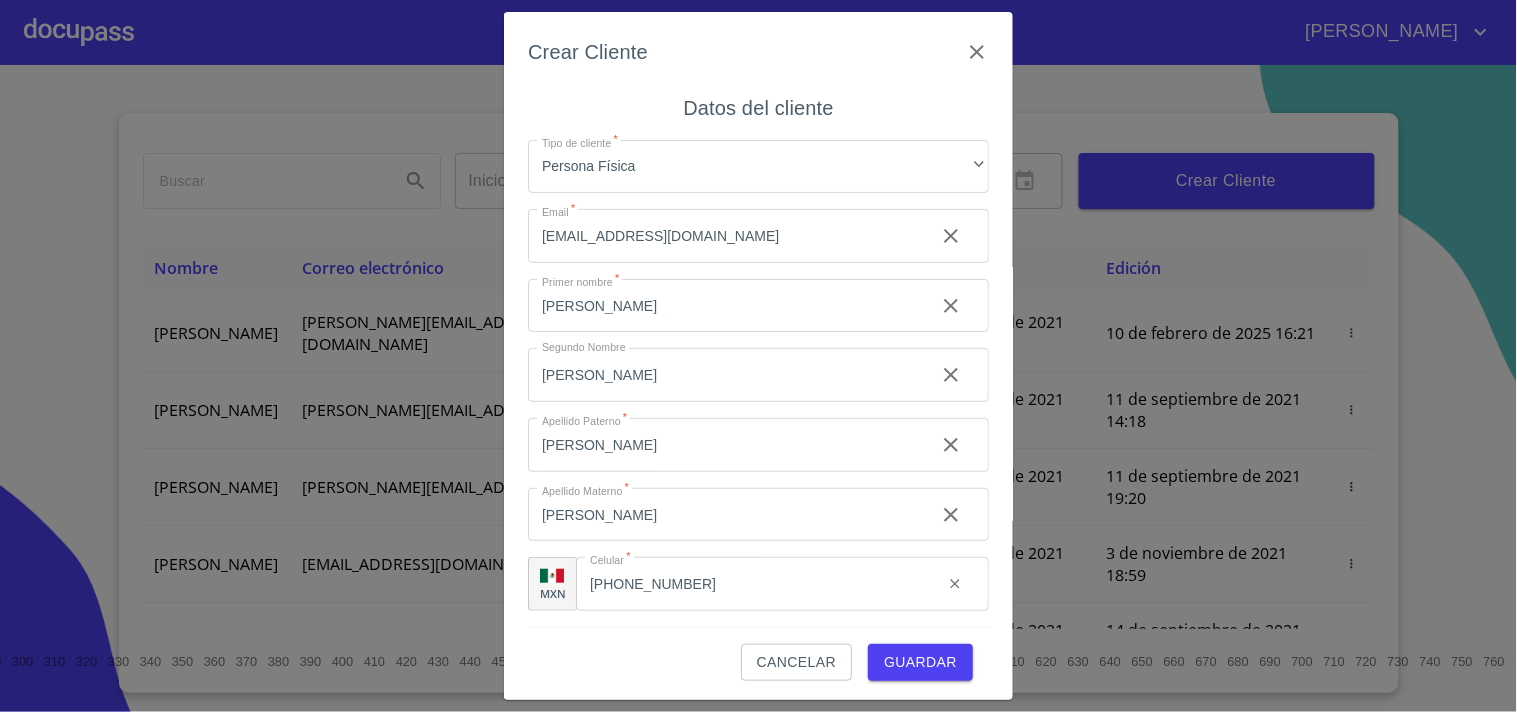 click on "Guardar" at bounding box center [920, 662] 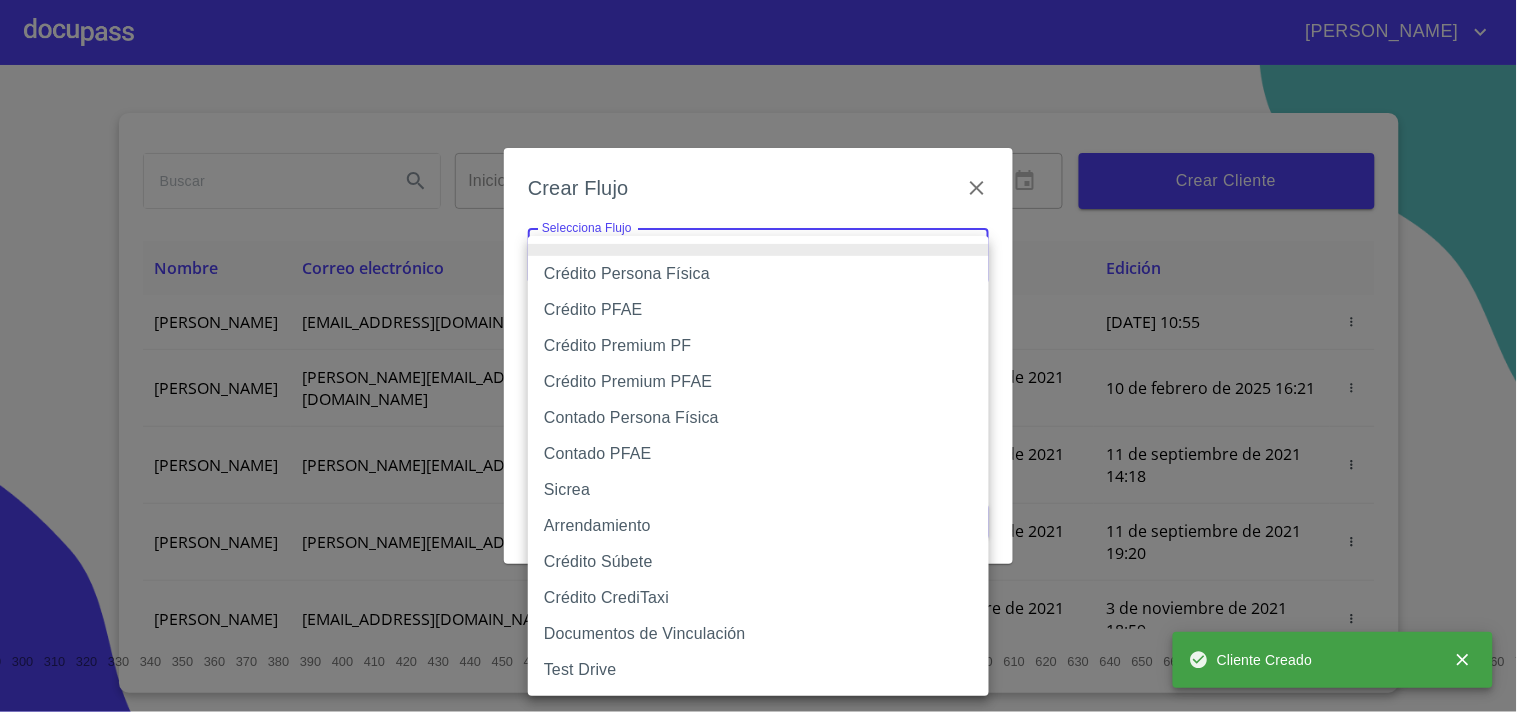 click on "[PERSON_NAME] ​ Fin ​ Crear Cliente Nombre   Correo electrónico   Registro   Edición     [PERSON_NAME] [EMAIL_ADDRESS][DOMAIN_NAME] [DATE] 10:55 [DATE] 10:55 [PERSON_NAME] GROVER [EMAIL_ADDRESS][PERSON_NAME][PERSON_NAME][DOMAIN_NAME] [DATE] 18:55 [DATE] 16:21 LUIS FERNANDO CELIS  [EMAIL_ADDRESS][PERSON_NAME][DOMAIN_NAME] [DATE] 14:18 [DATE] 14:18 [PERSON_NAME] [PERSON_NAME][EMAIL_ADDRESS][DOMAIN_NAME] [DATE] 19:20 [DATE] 19:20 [PERSON_NAME] [EMAIL_ADDRESS][DOMAIN_NAME] [DATE] 11:06 [DATE] 18:59 [PERSON_NAME] [EMAIL_ADDRESS][DOMAIN_NAME] [DATE] 12:26 [DATE] 12:26 [PERSON_NAME] [EMAIL_ADDRESS][DOMAIN_NAME] [DATE] 16:35 [DATE] 16:35 [PERSON_NAME] [EMAIL_ADDRESS][DOMAIN_NAME] [DATE] 18:24 [DATE] 18:24 [PERSON_NAME]  [EMAIL_ADDRESS][DOMAIN_NAME] [DATE] 13:18 [PERSON_NAME] 1" at bounding box center (758, 356) 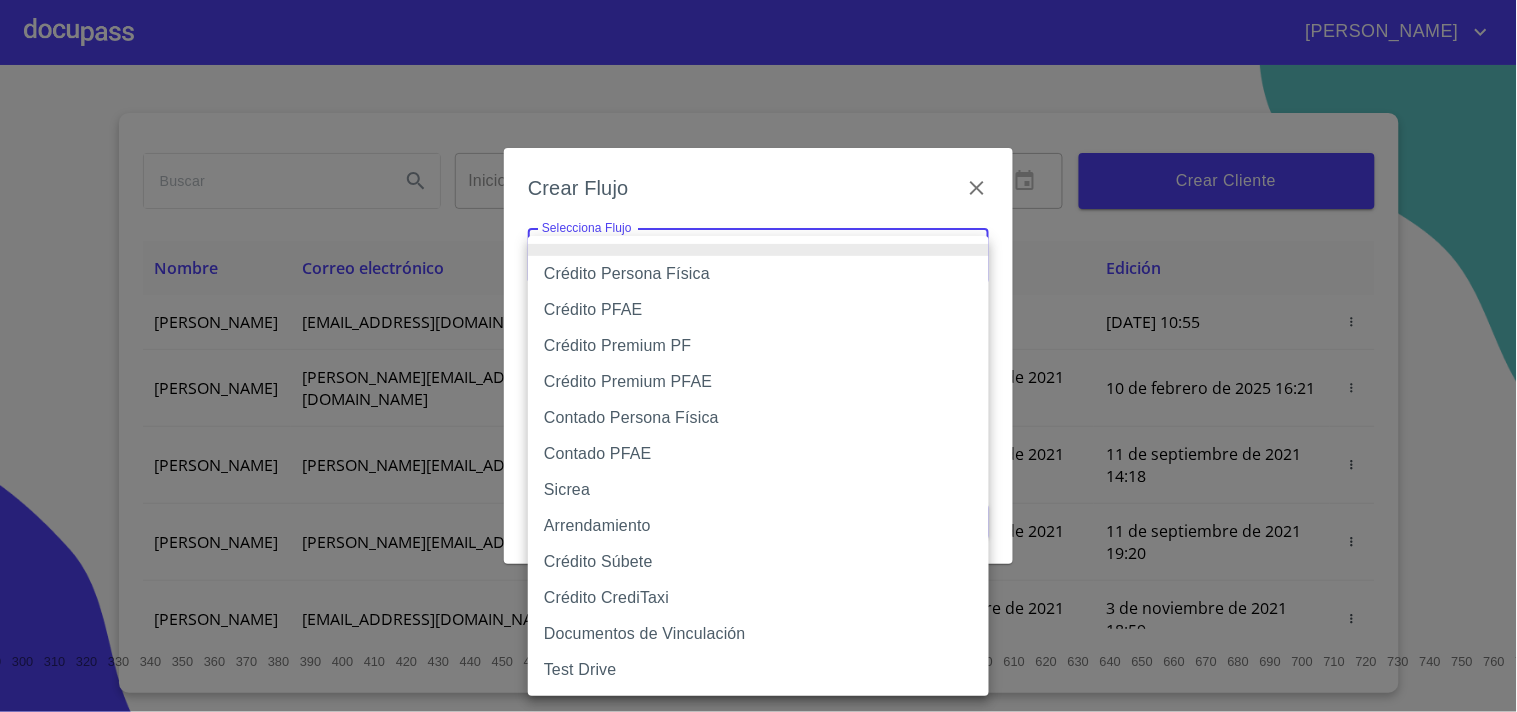 click on "Crédito Persona Física" at bounding box center [758, 274] 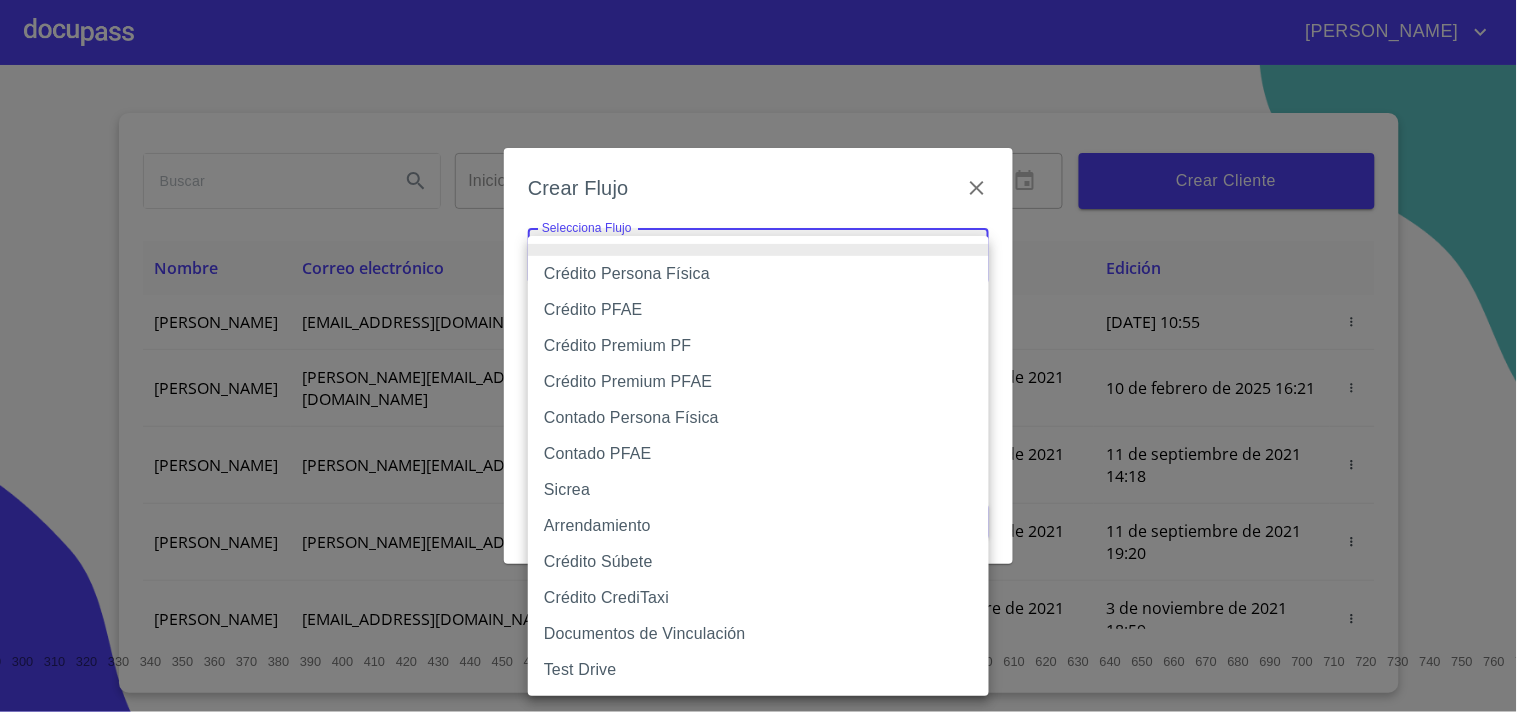 type on "6009fb3c7d1714eb8809aa97" 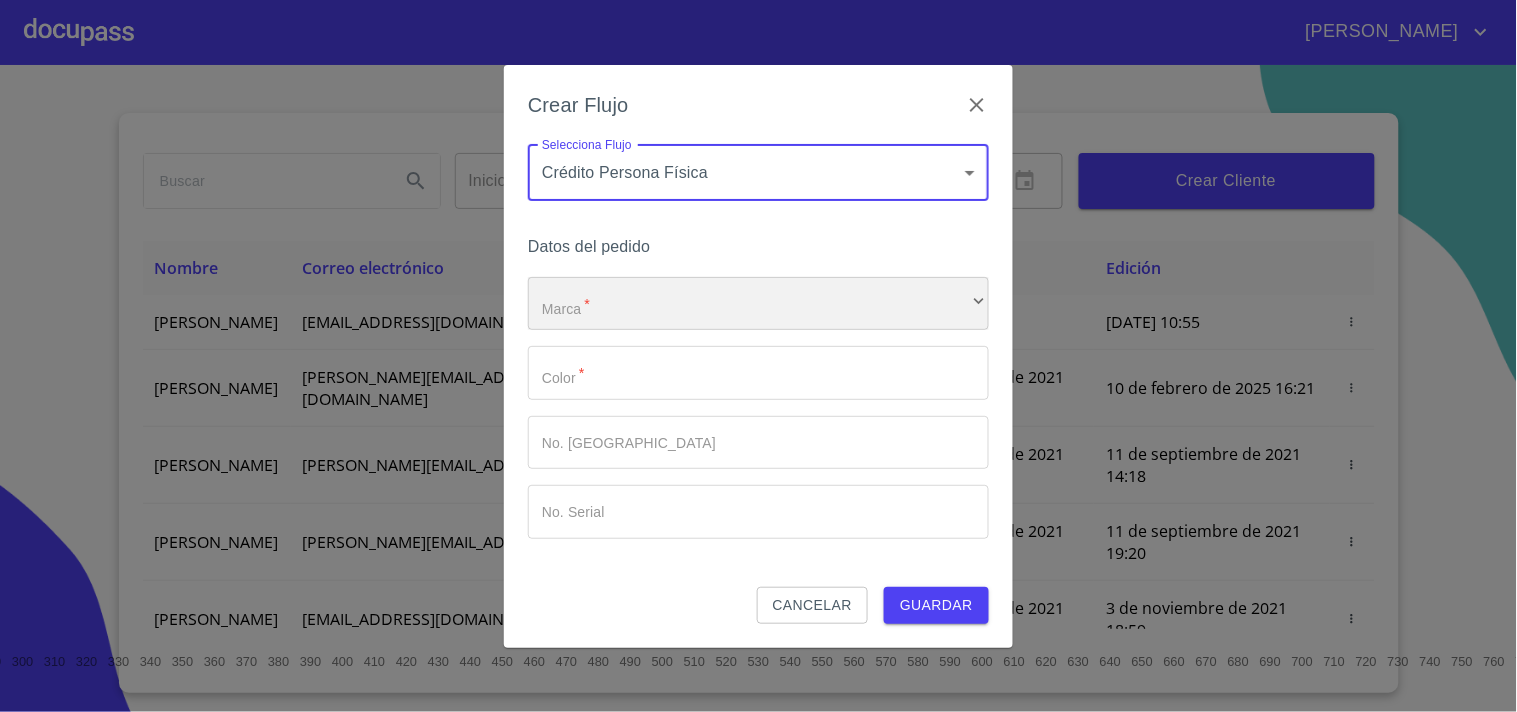 click on "​" at bounding box center (758, 304) 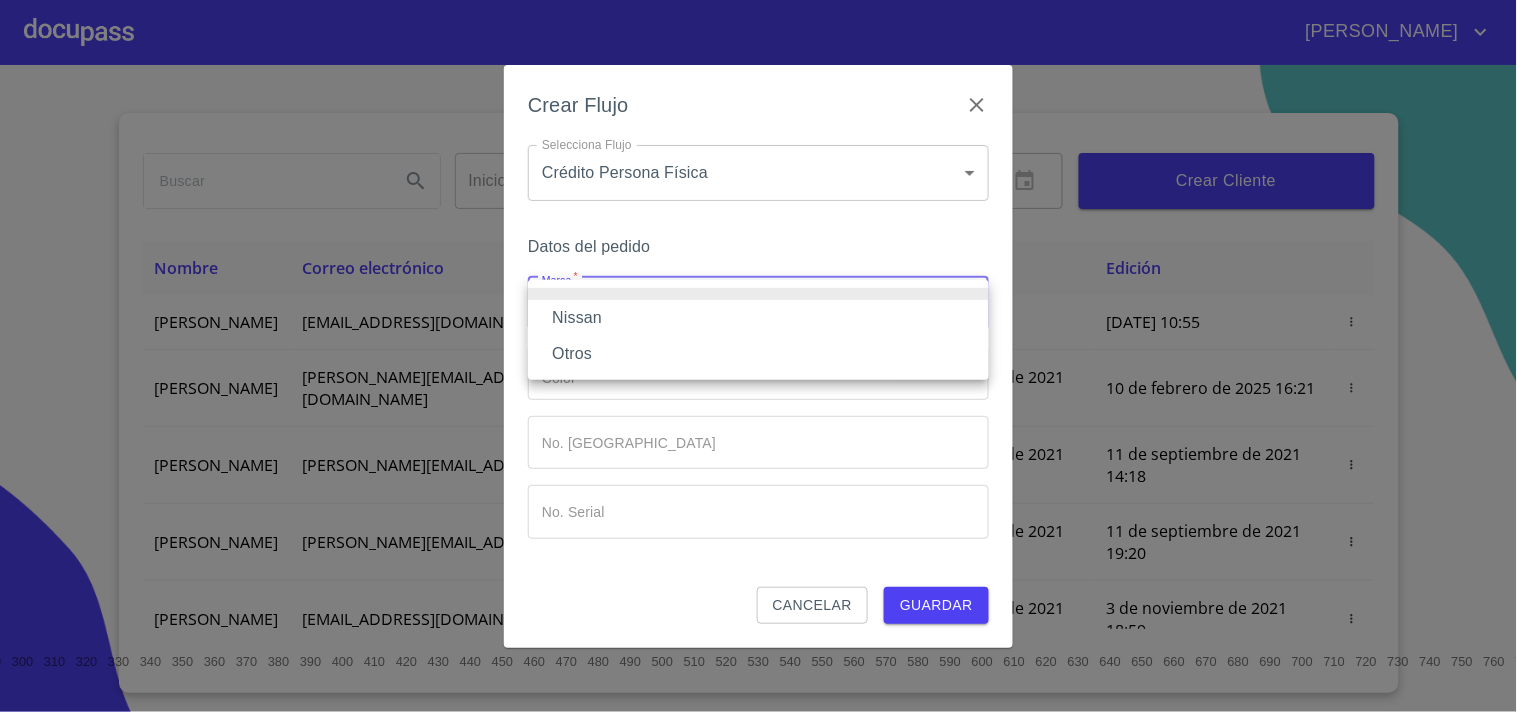 click on "Nissan" at bounding box center [758, 318] 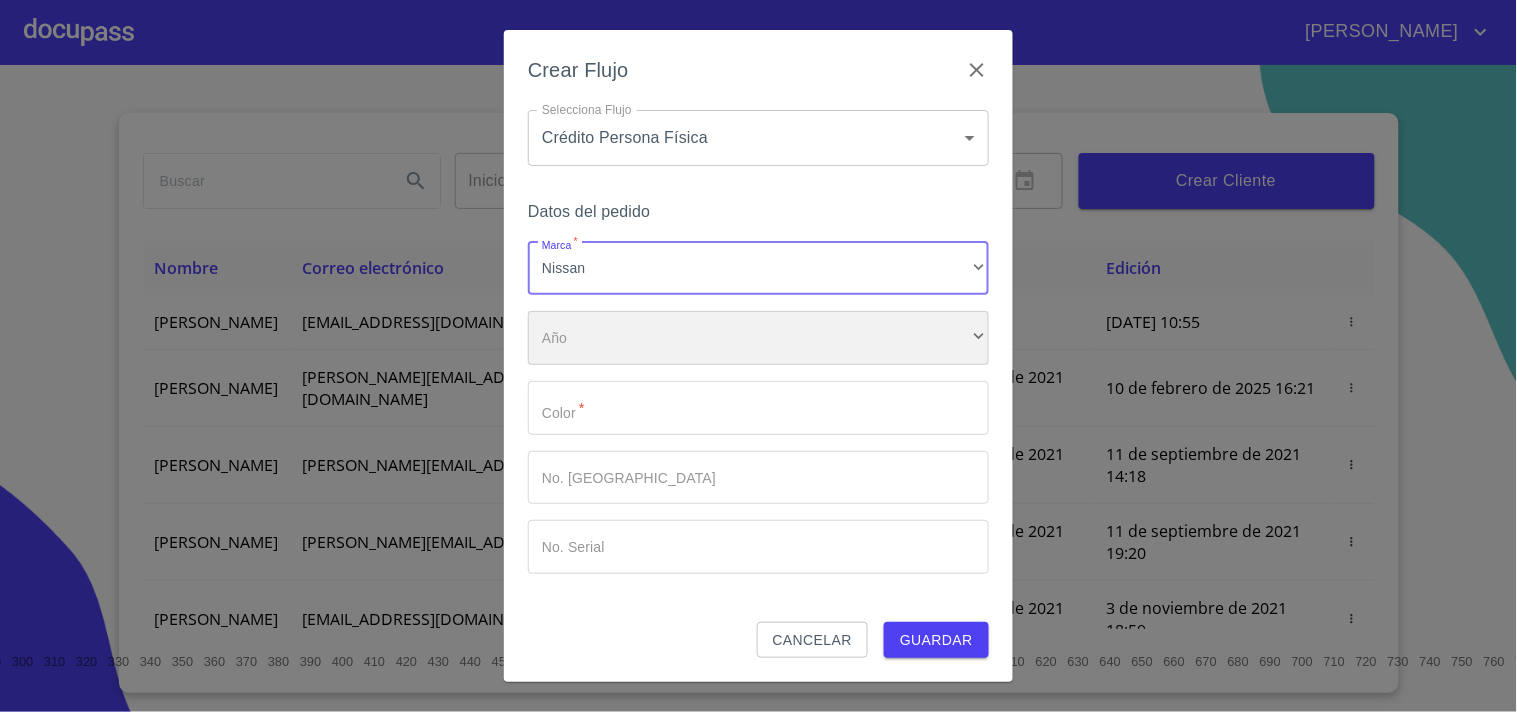 click on "​" at bounding box center (758, 338) 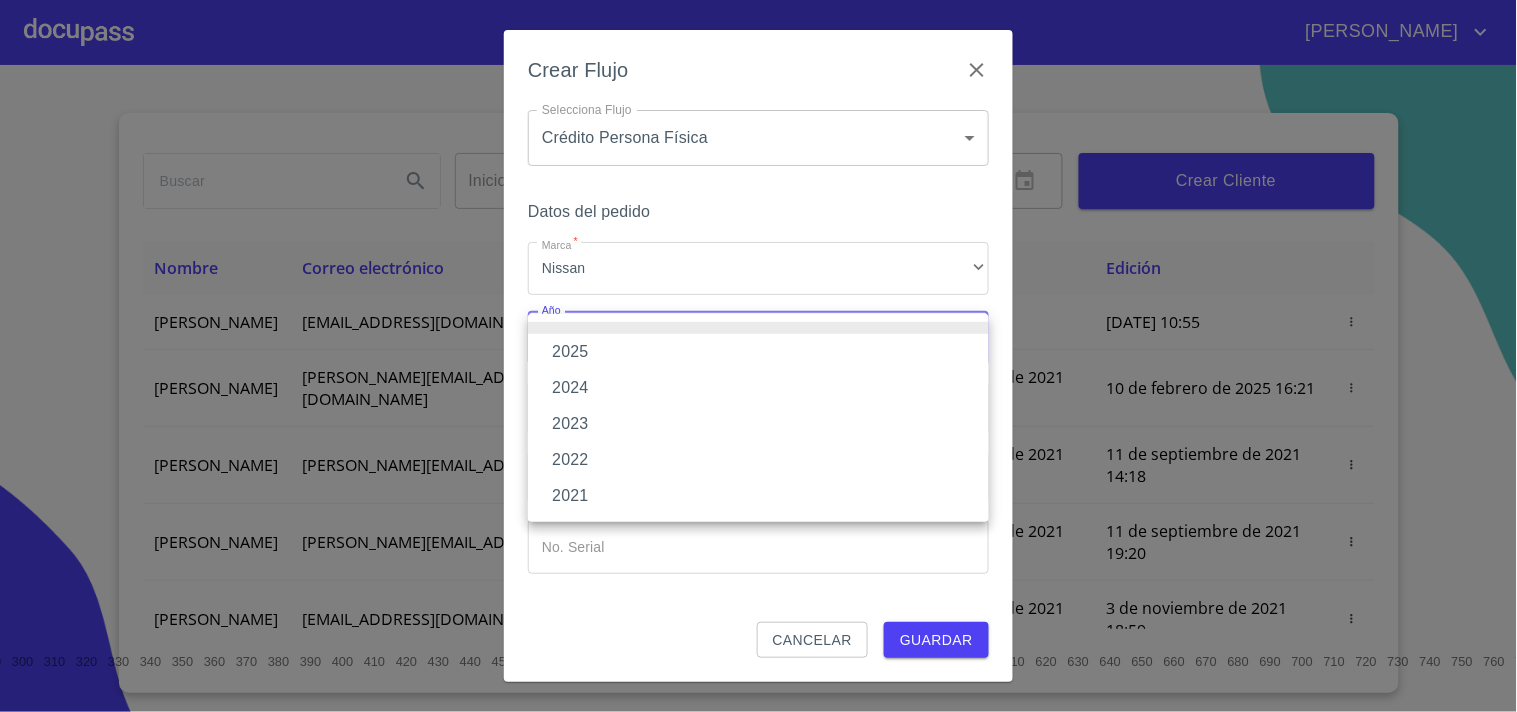 click on "2022" at bounding box center (758, 460) 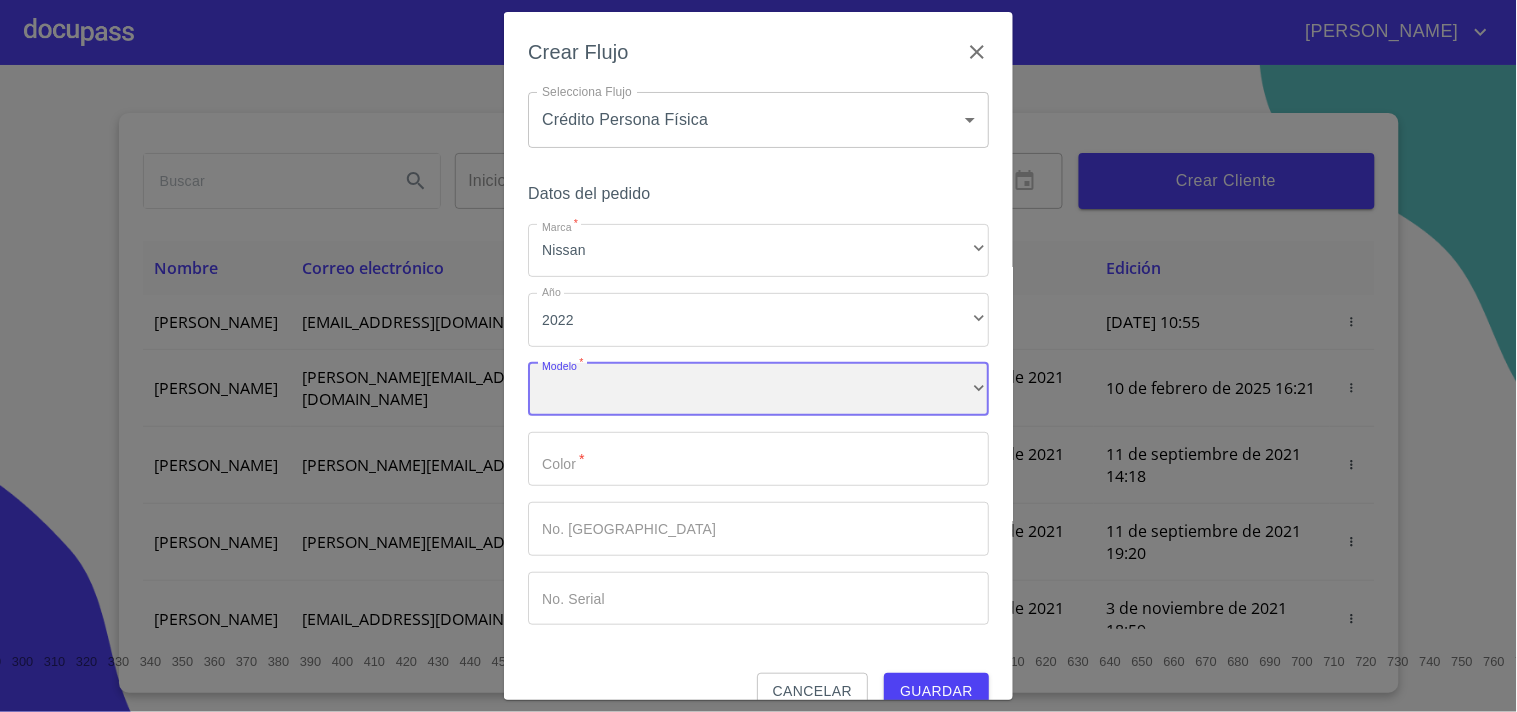click on "​" at bounding box center (758, 390) 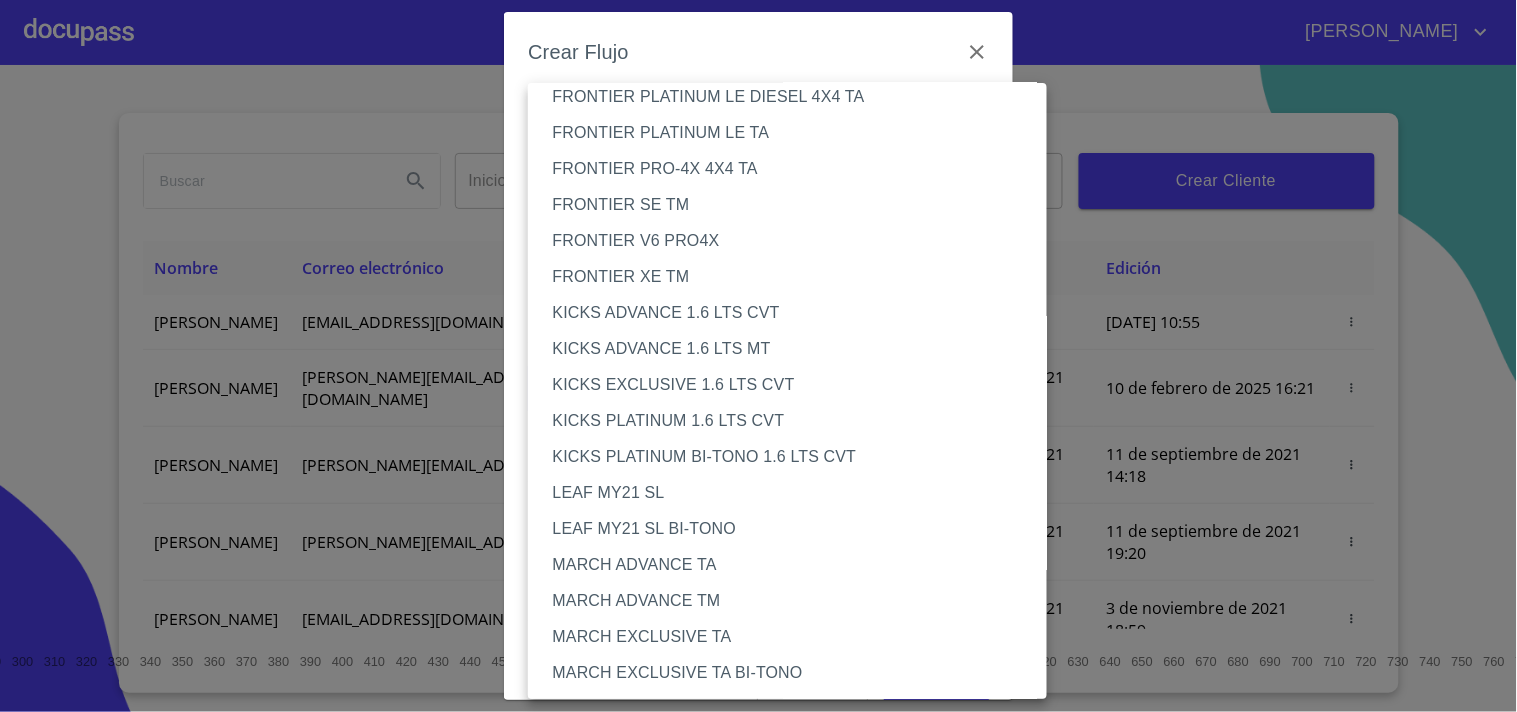 scroll, scrollTop: 222, scrollLeft: 0, axis: vertical 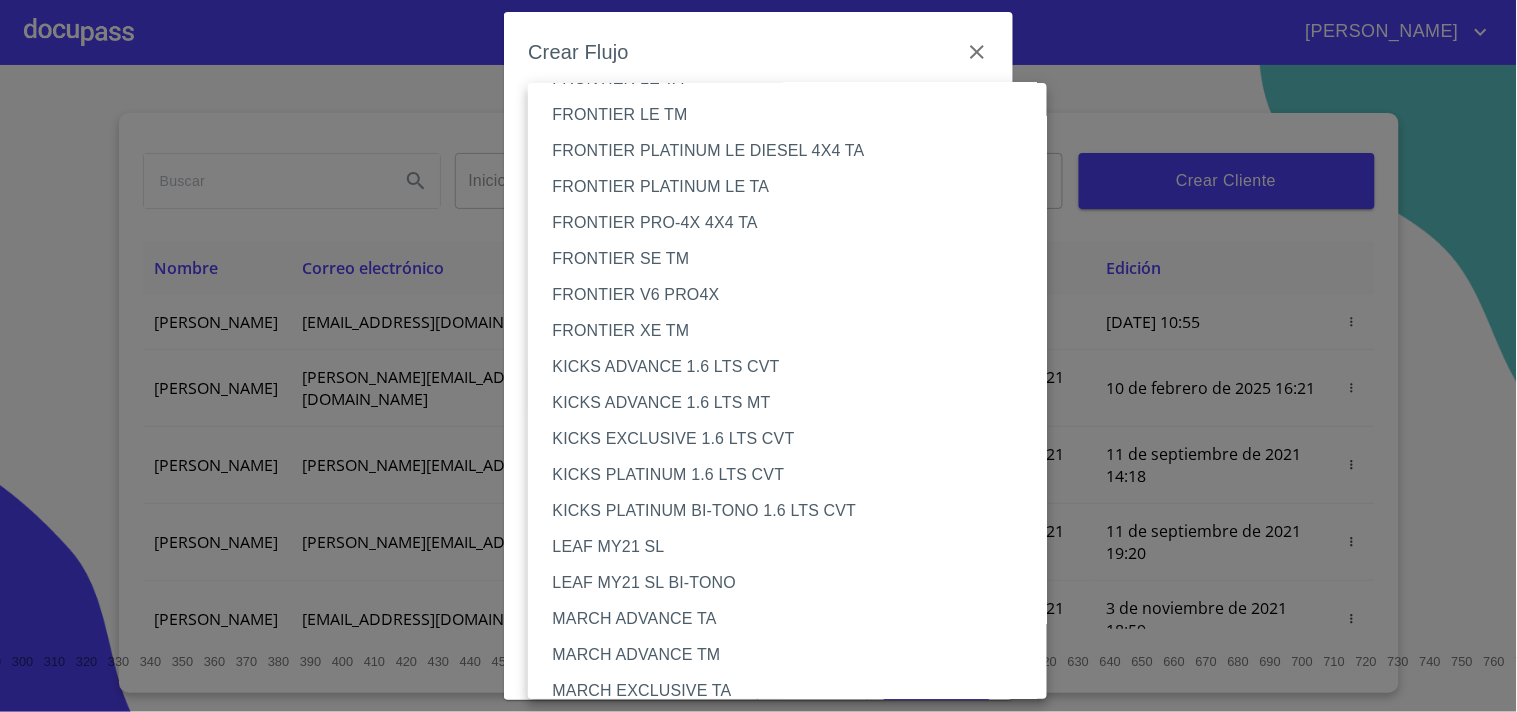 click on "KICKS EXCLUSIVE 1.6 LTS CVT" at bounding box center [796, 439] 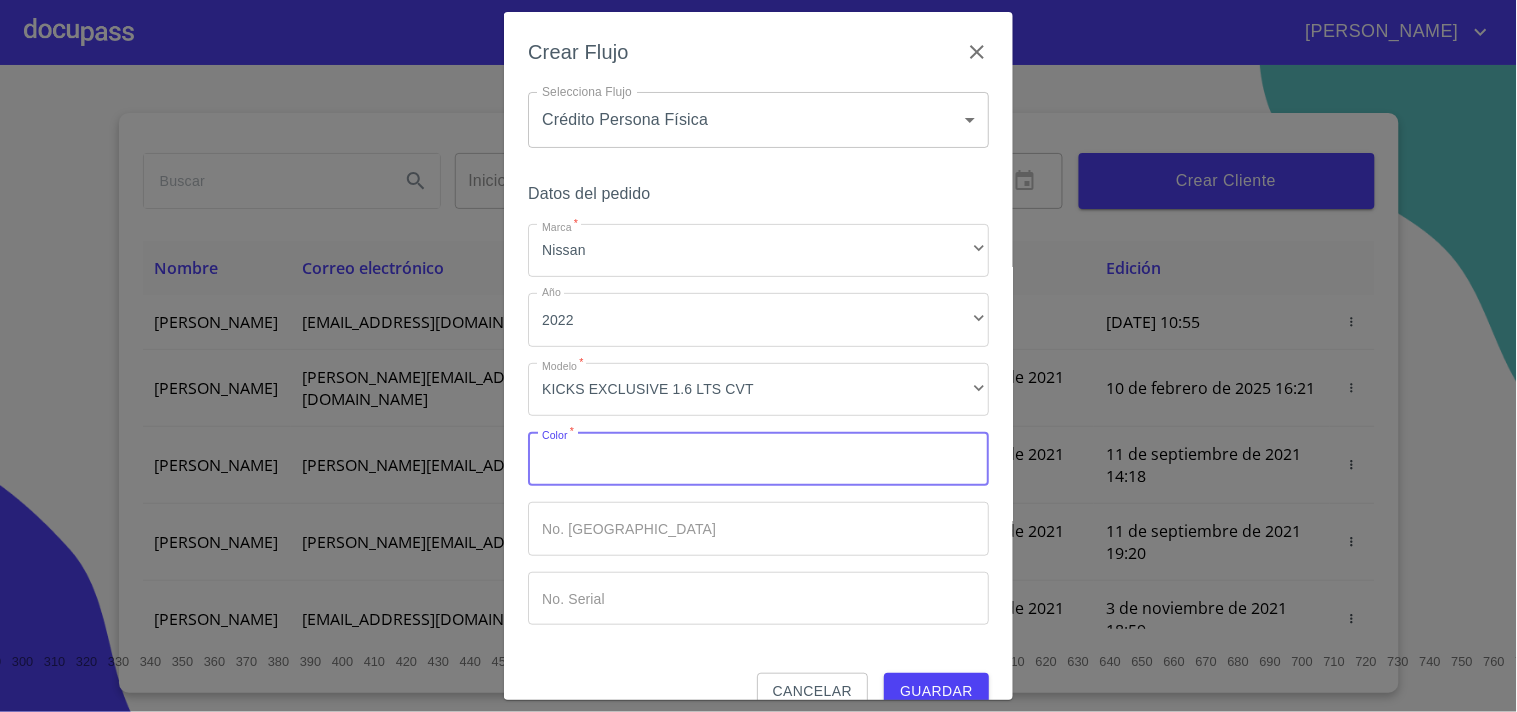 click on "Marca   *" at bounding box center (758, 459) 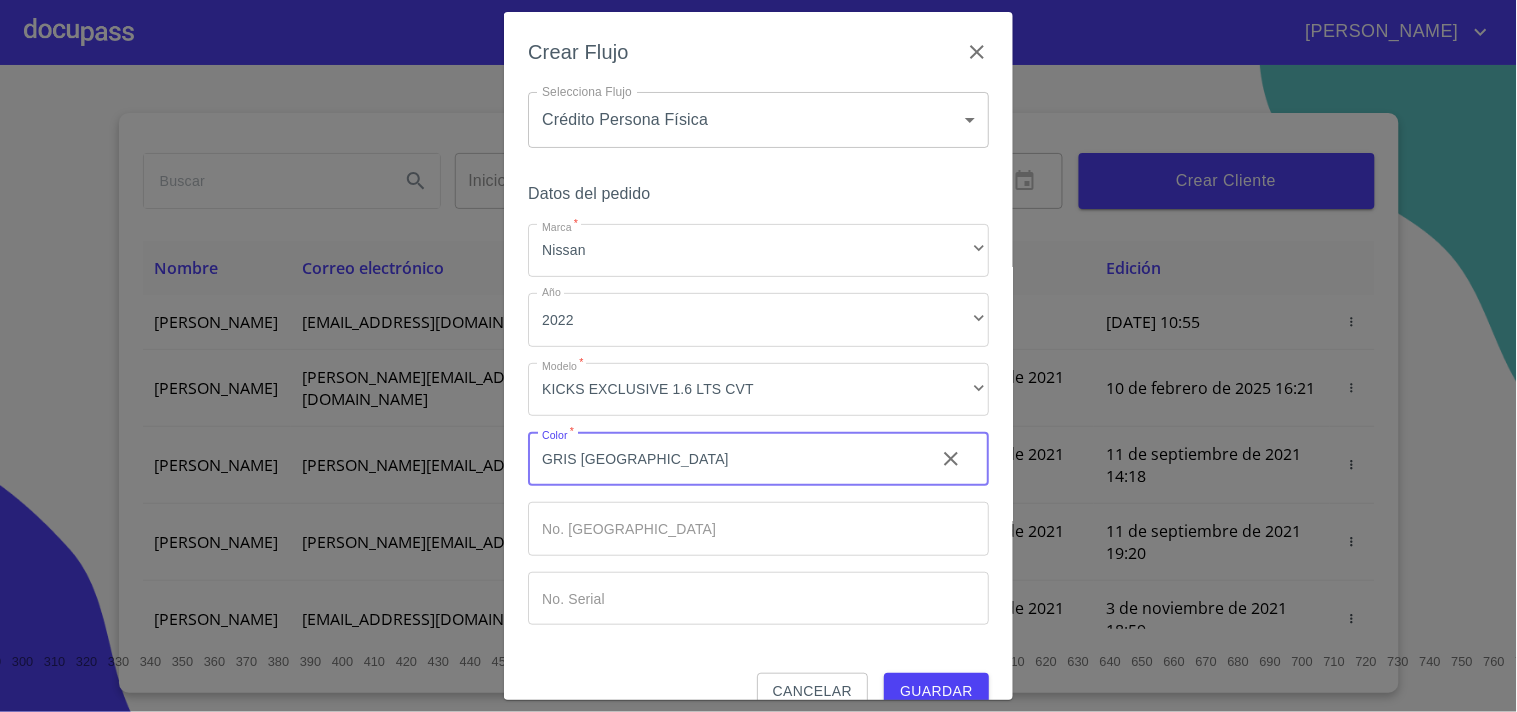 type on "GRIS [GEOGRAPHIC_DATA]" 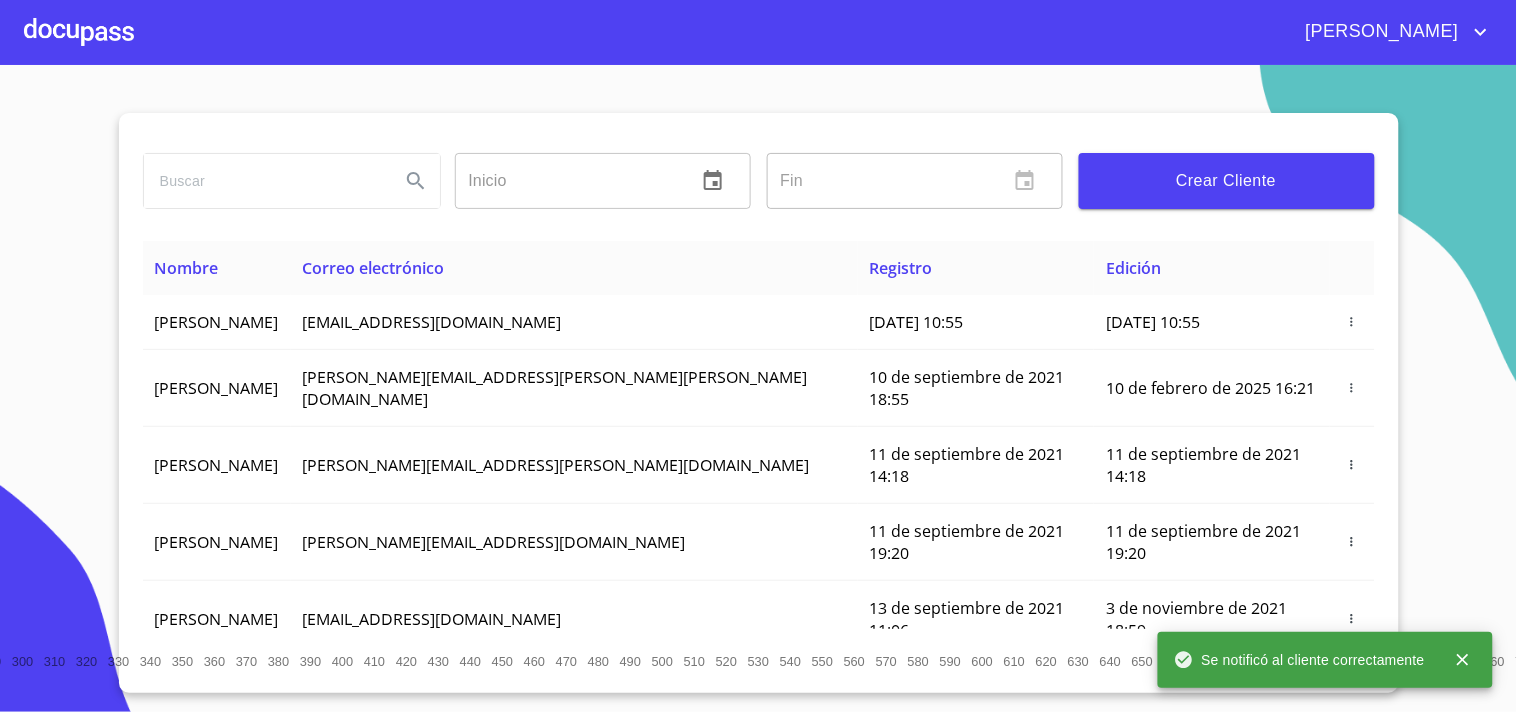 click at bounding box center (79, 32) 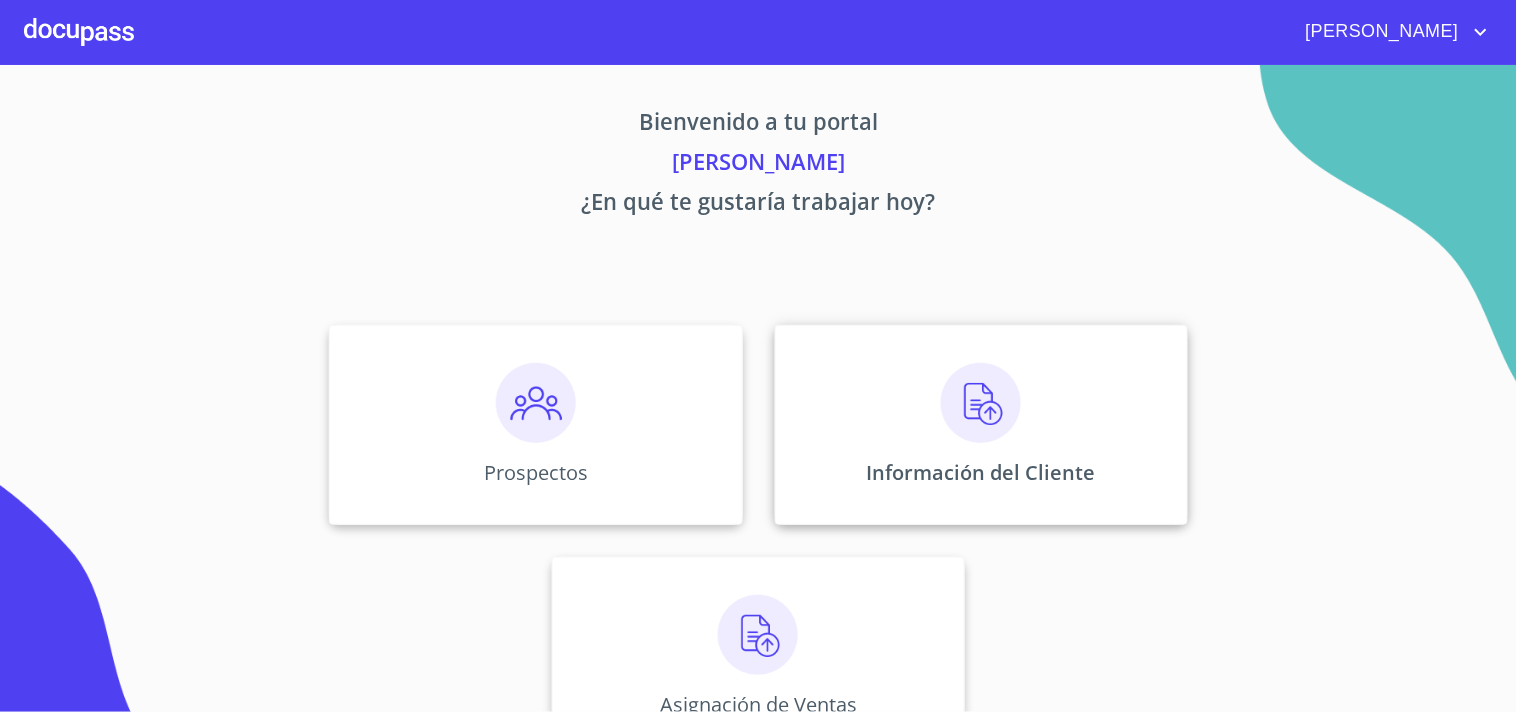 click at bounding box center [981, 403] 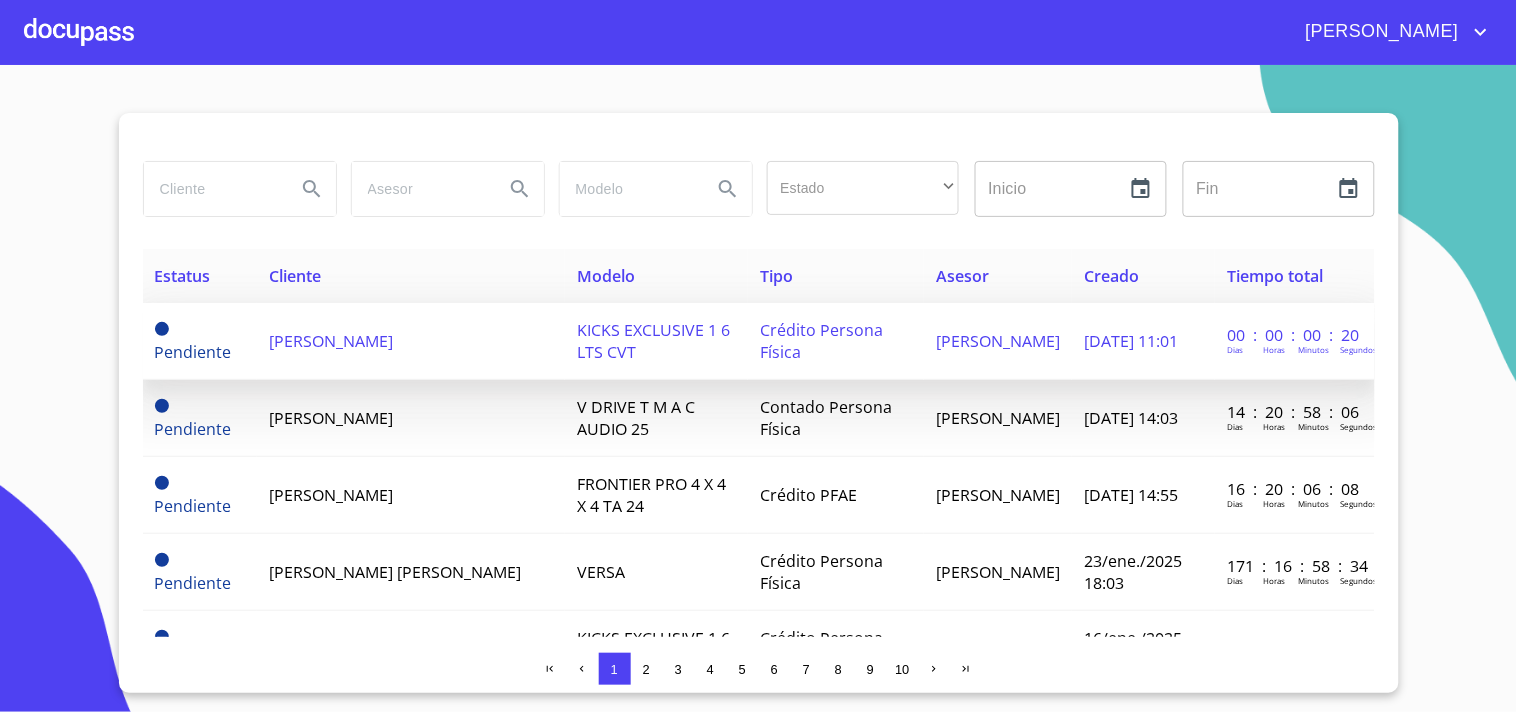 click on "[PERSON_NAME]" at bounding box center [331, 341] 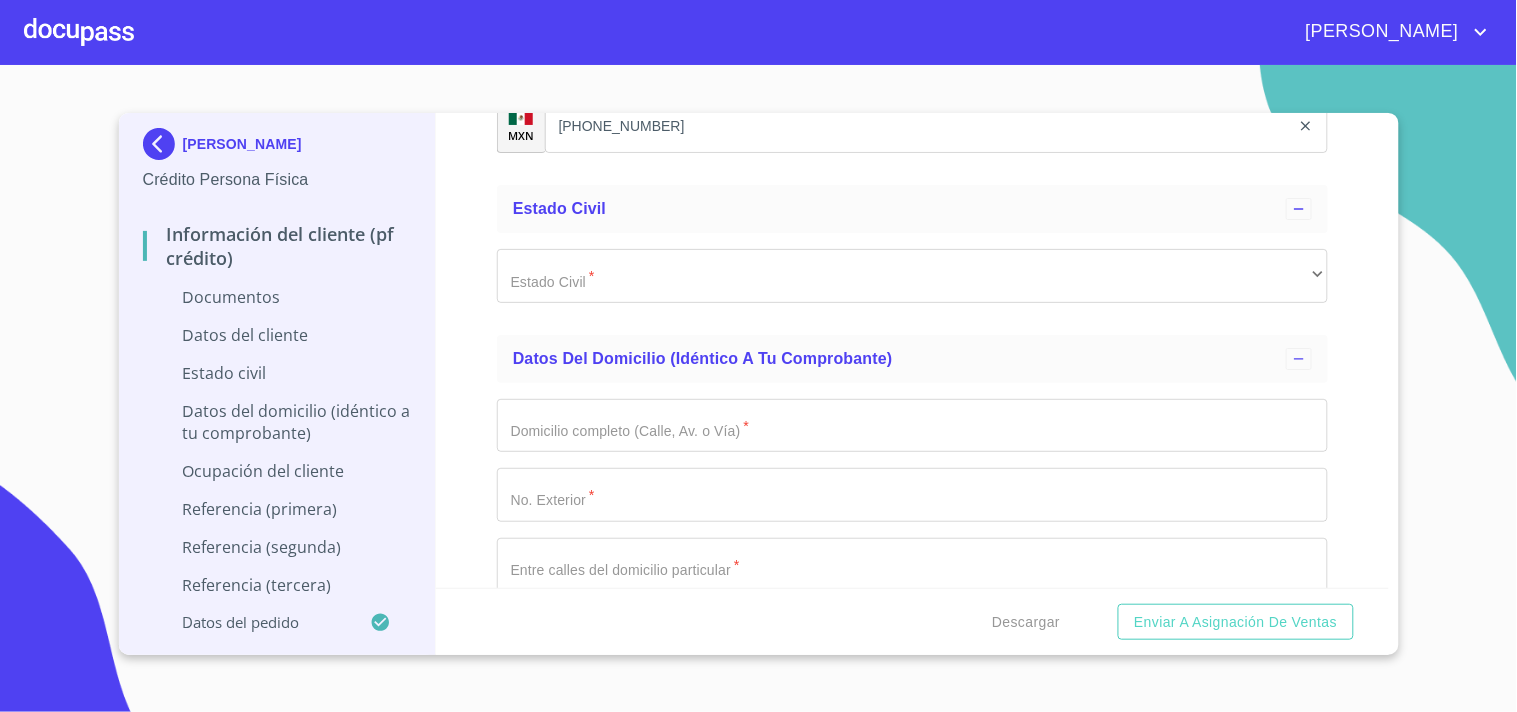 scroll, scrollTop: 3771, scrollLeft: 0, axis: vertical 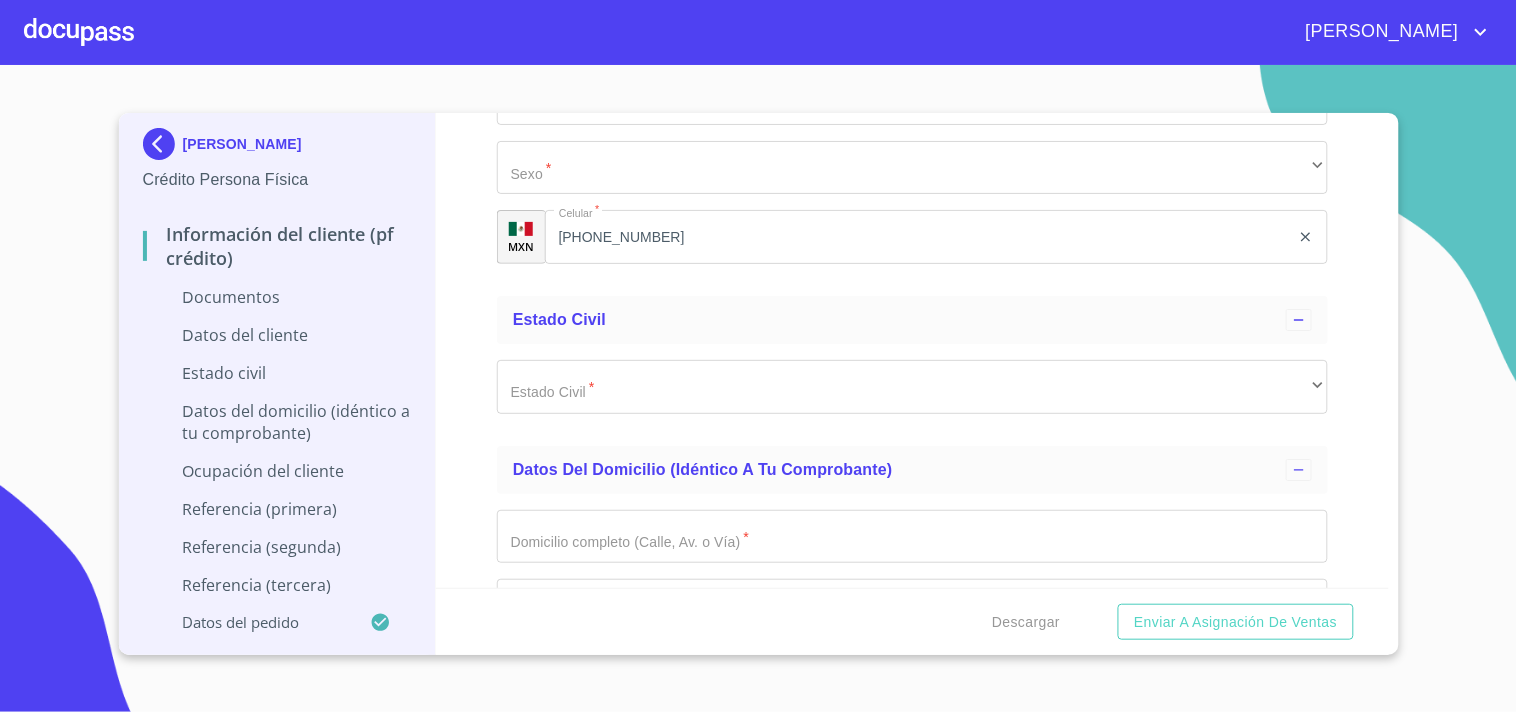 click on "Arrastra o selecciona el (los) documento(s) para agregar" at bounding box center (912, -756) 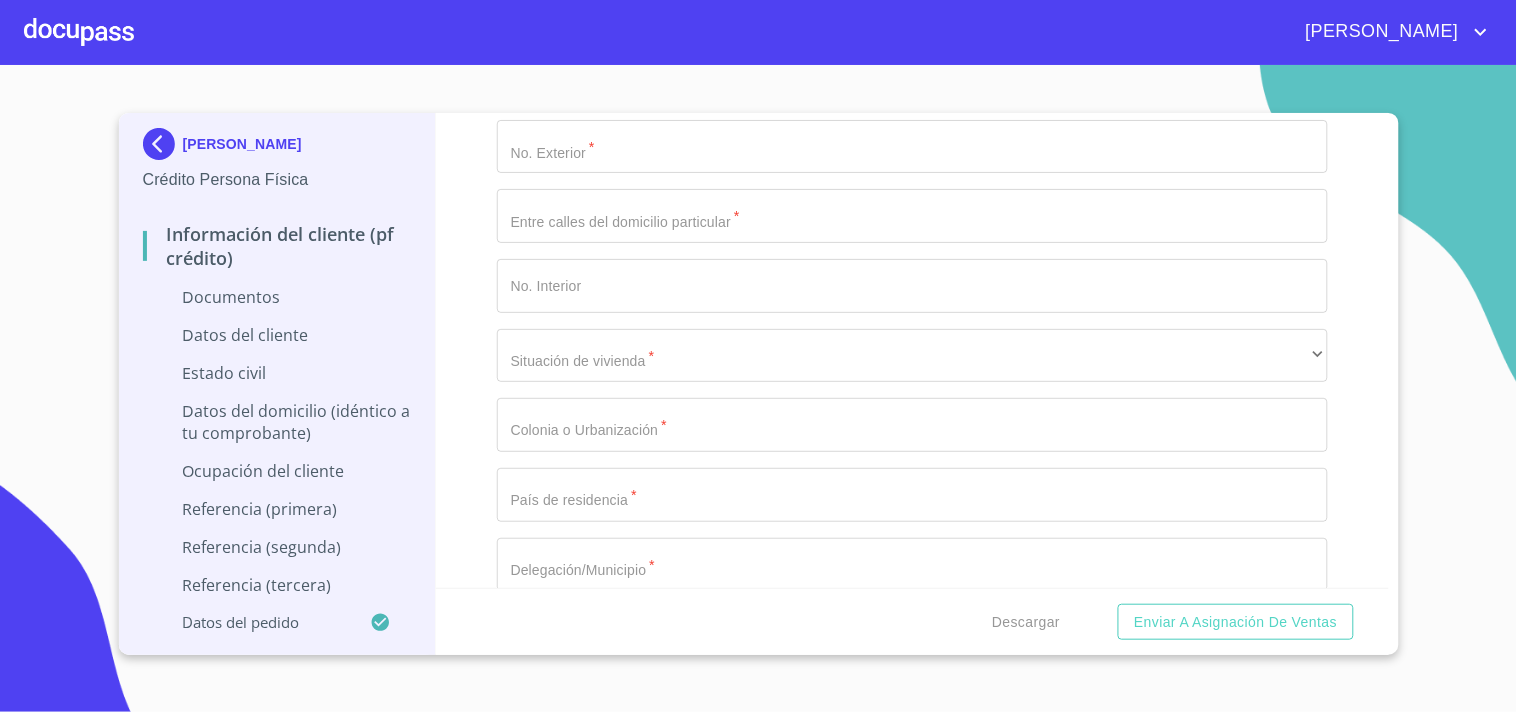 scroll, scrollTop: 4841, scrollLeft: 0, axis: vertical 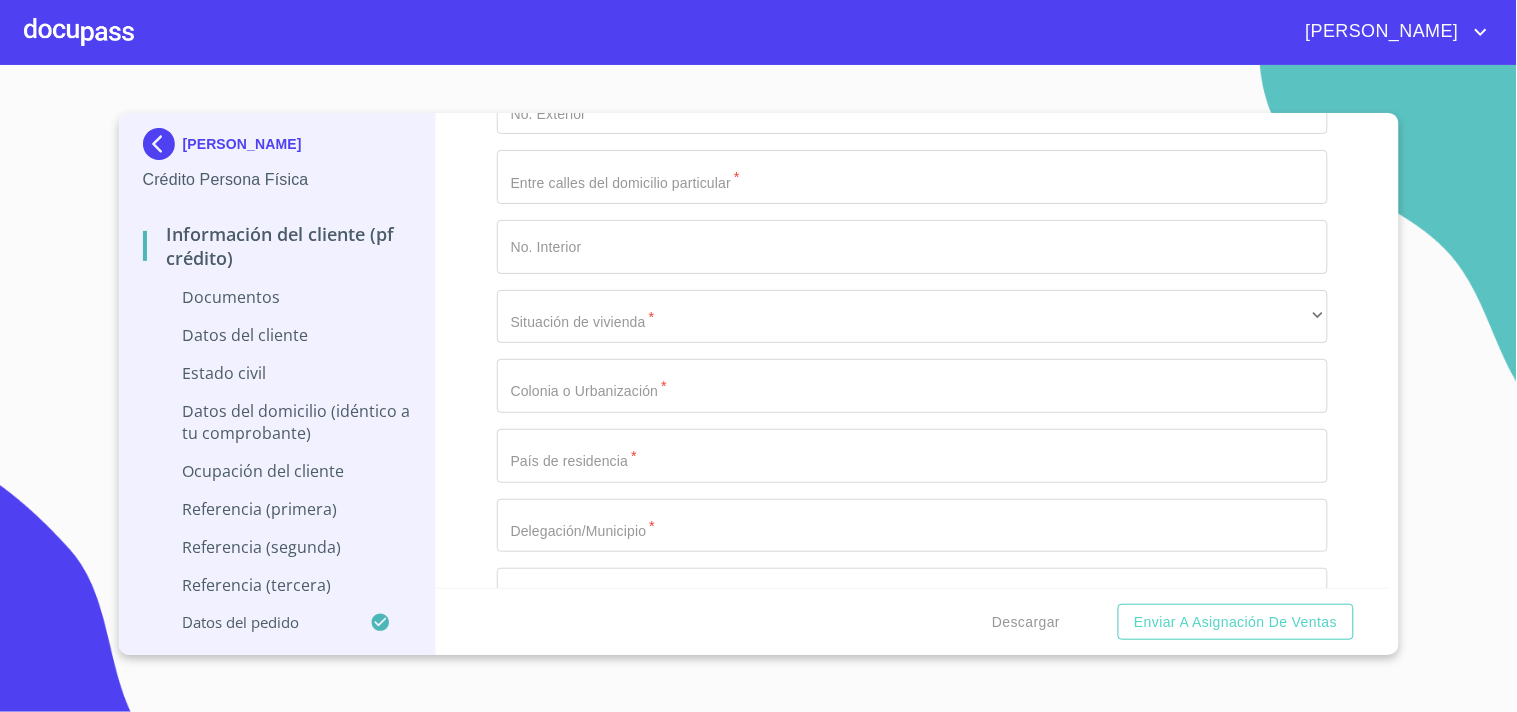 paste on "DISJ910806MMNZNS03" 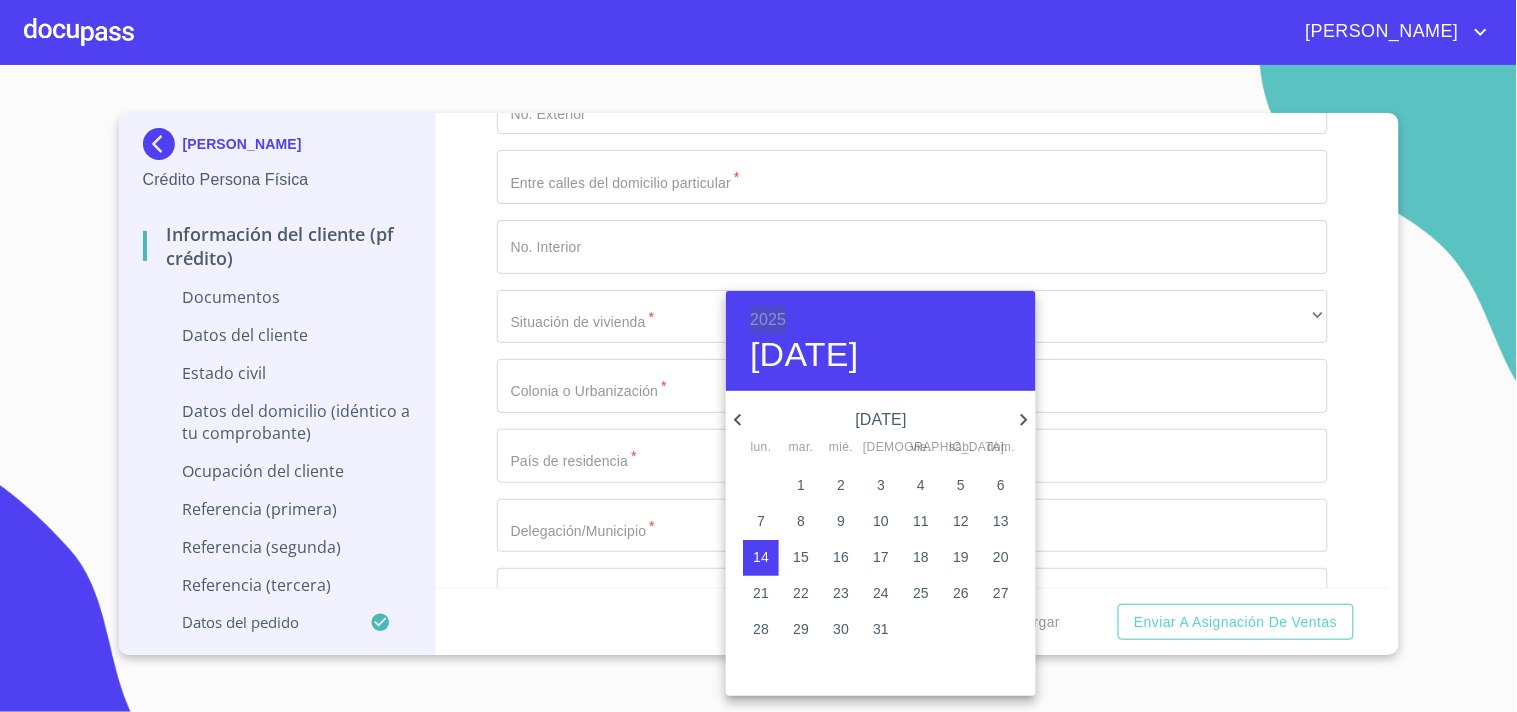 drag, startPoint x: 775, startPoint y: 314, endPoint x: 843, endPoint y: 321, distance: 68.359344 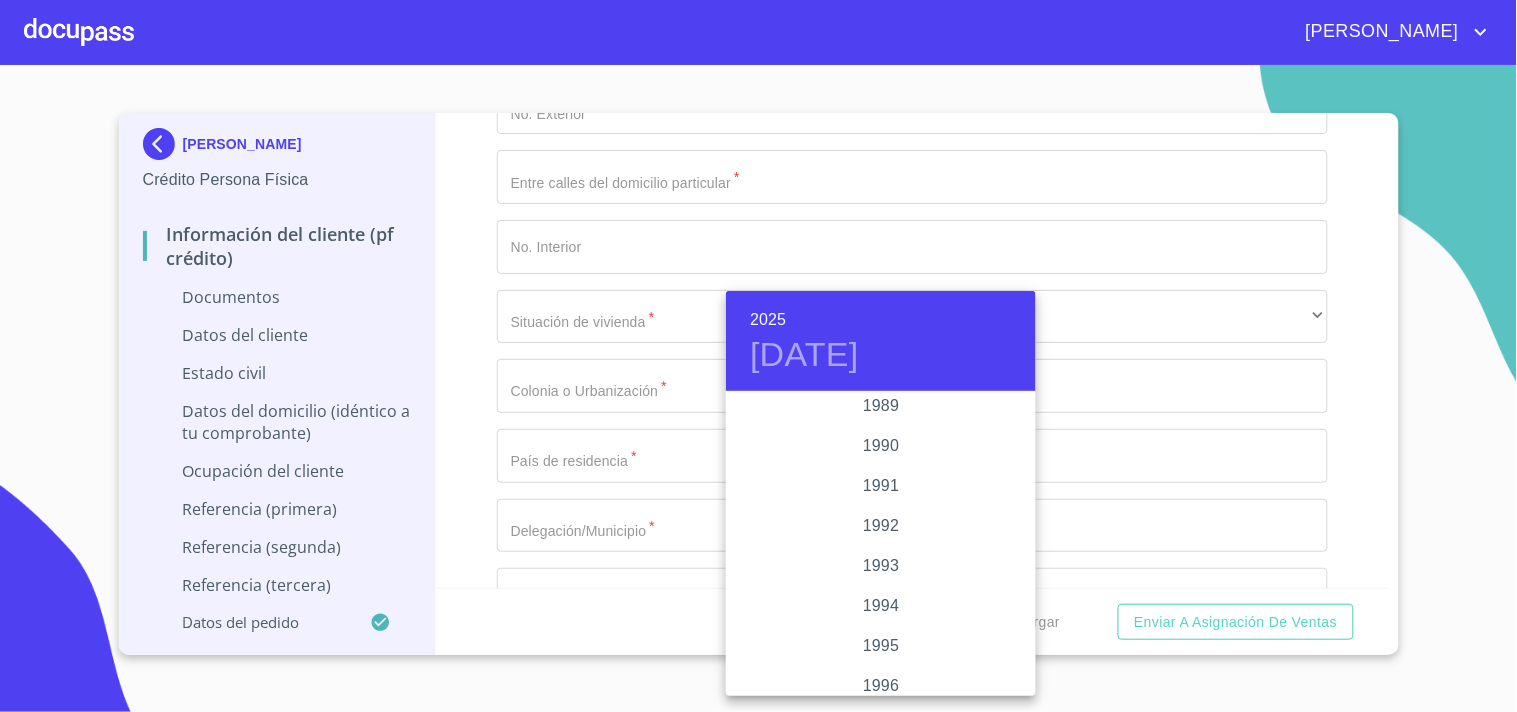 scroll, scrollTop: 2306, scrollLeft: 0, axis: vertical 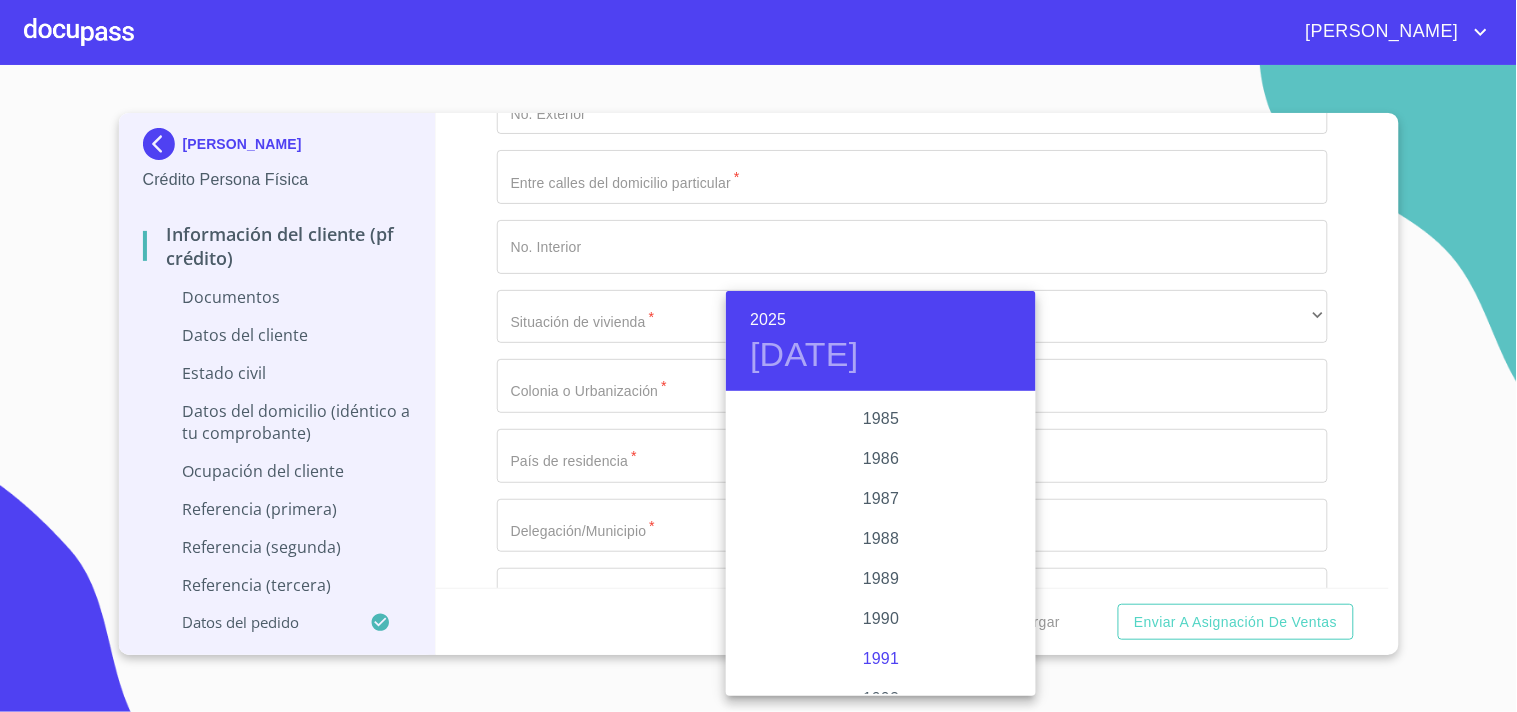 click on "1991" at bounding box center [881, 659] 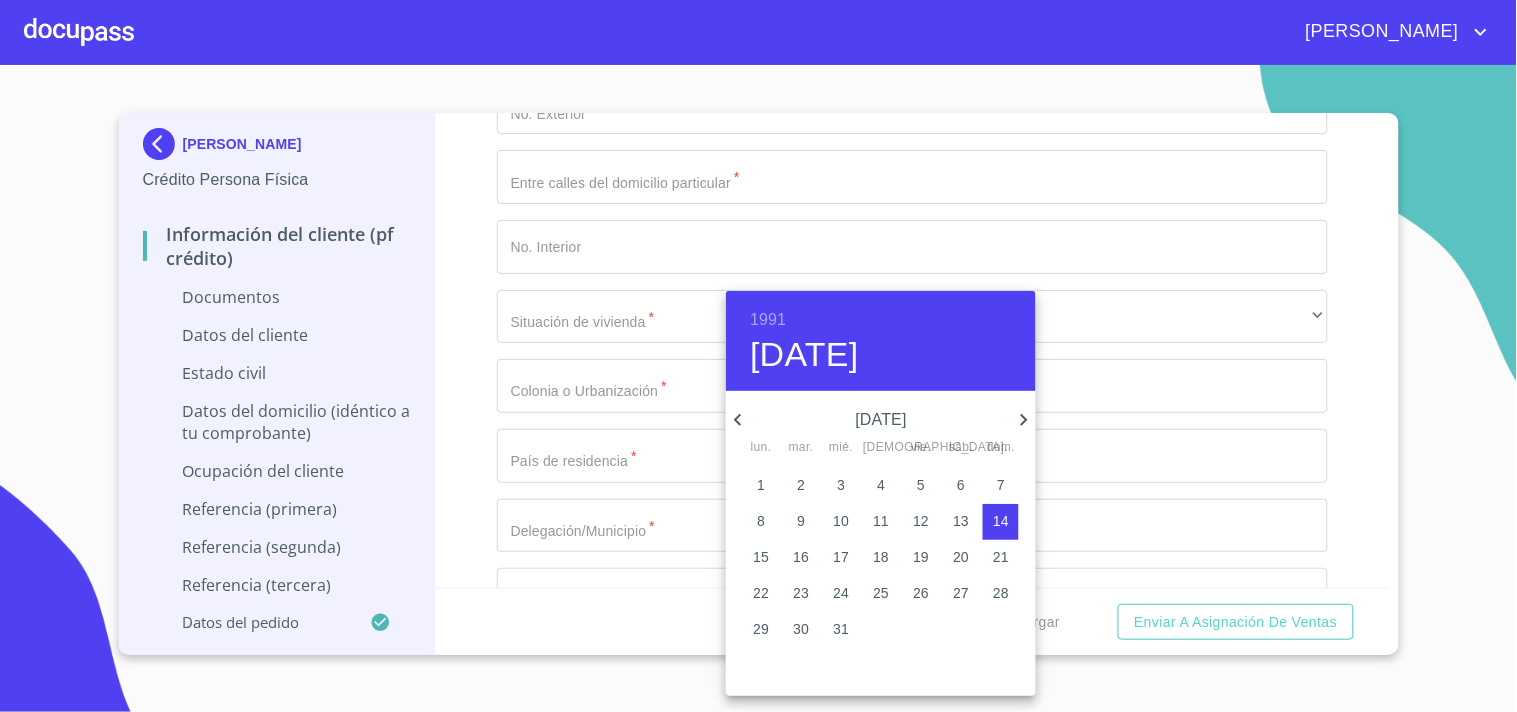 click 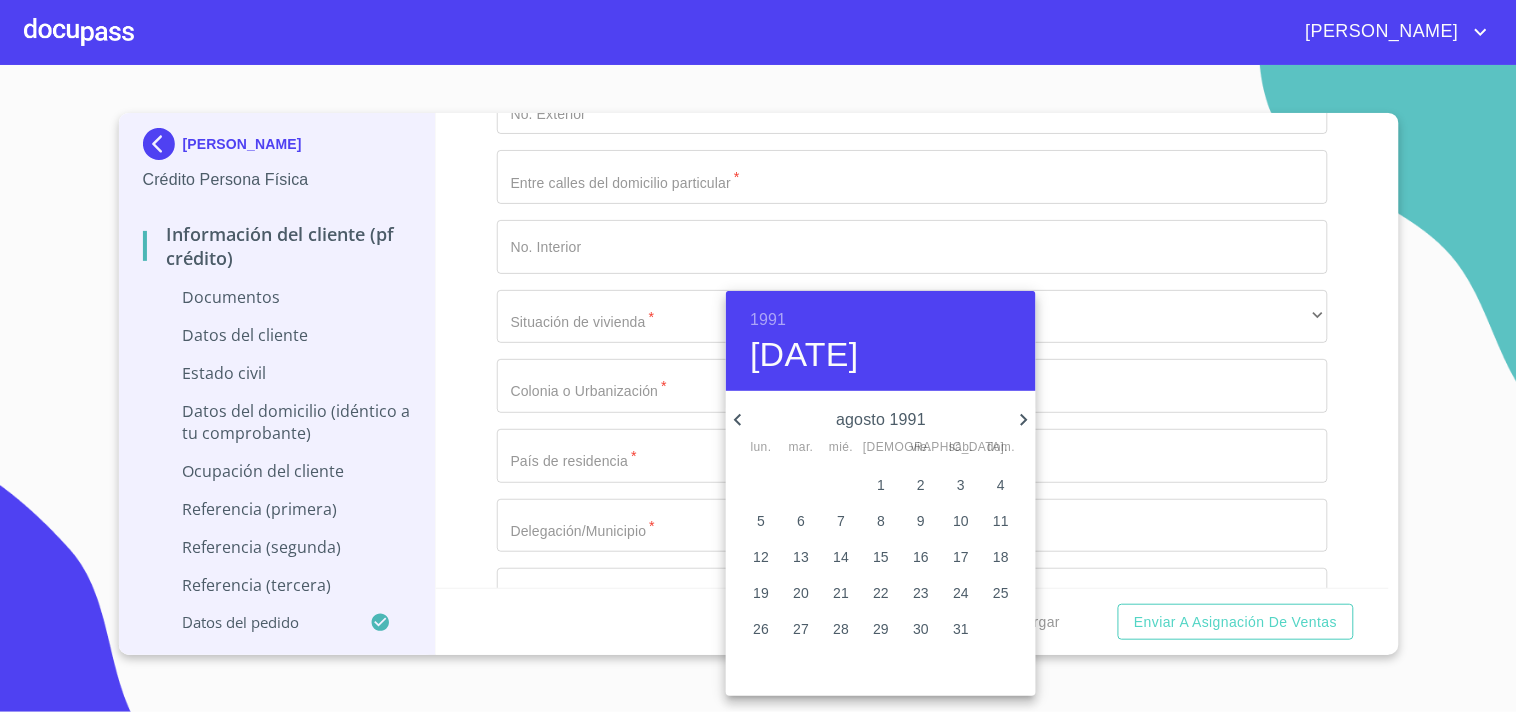 click on "6" at bounding box center [801, 521] 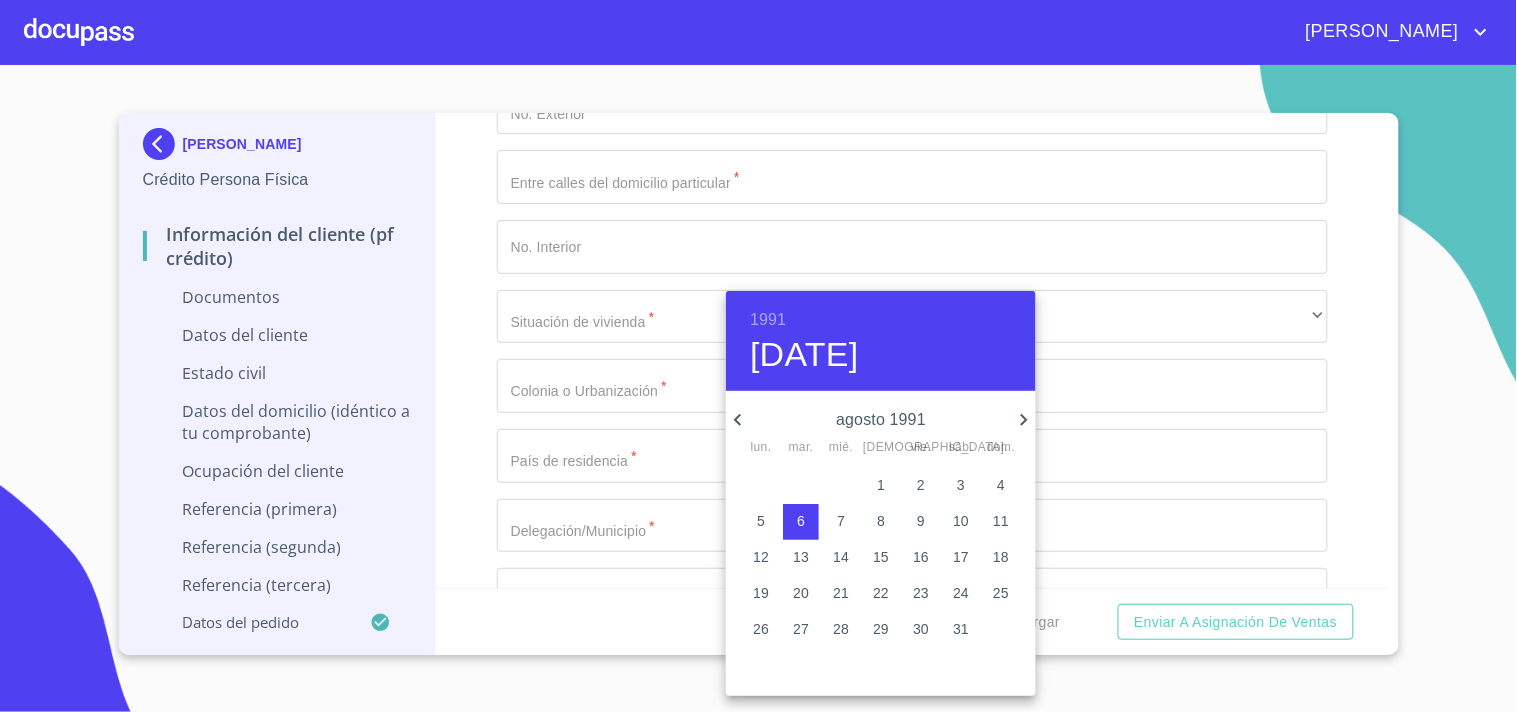 click at bounding box center (758, 356) 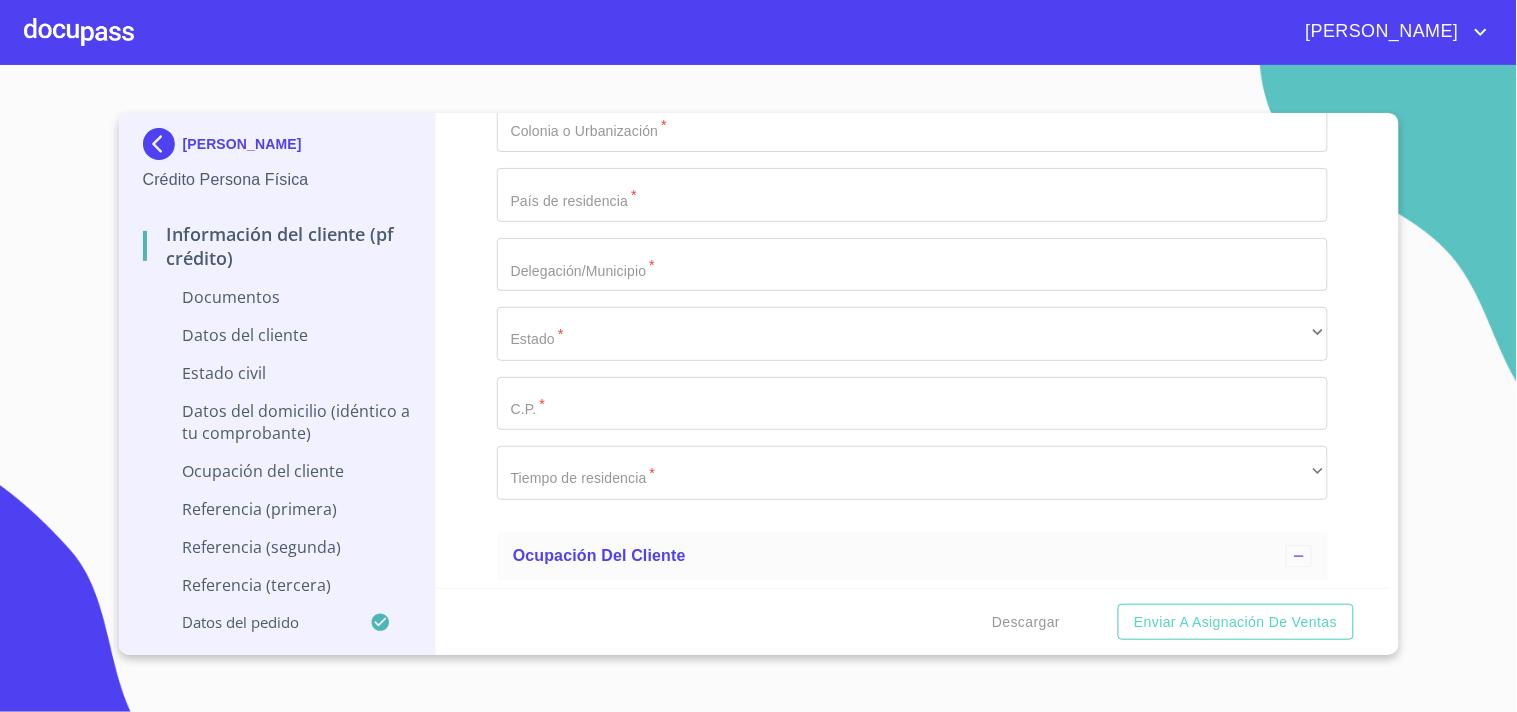 scroll, scrollTop: 5174, scrollLeft: 0, axis: vertical 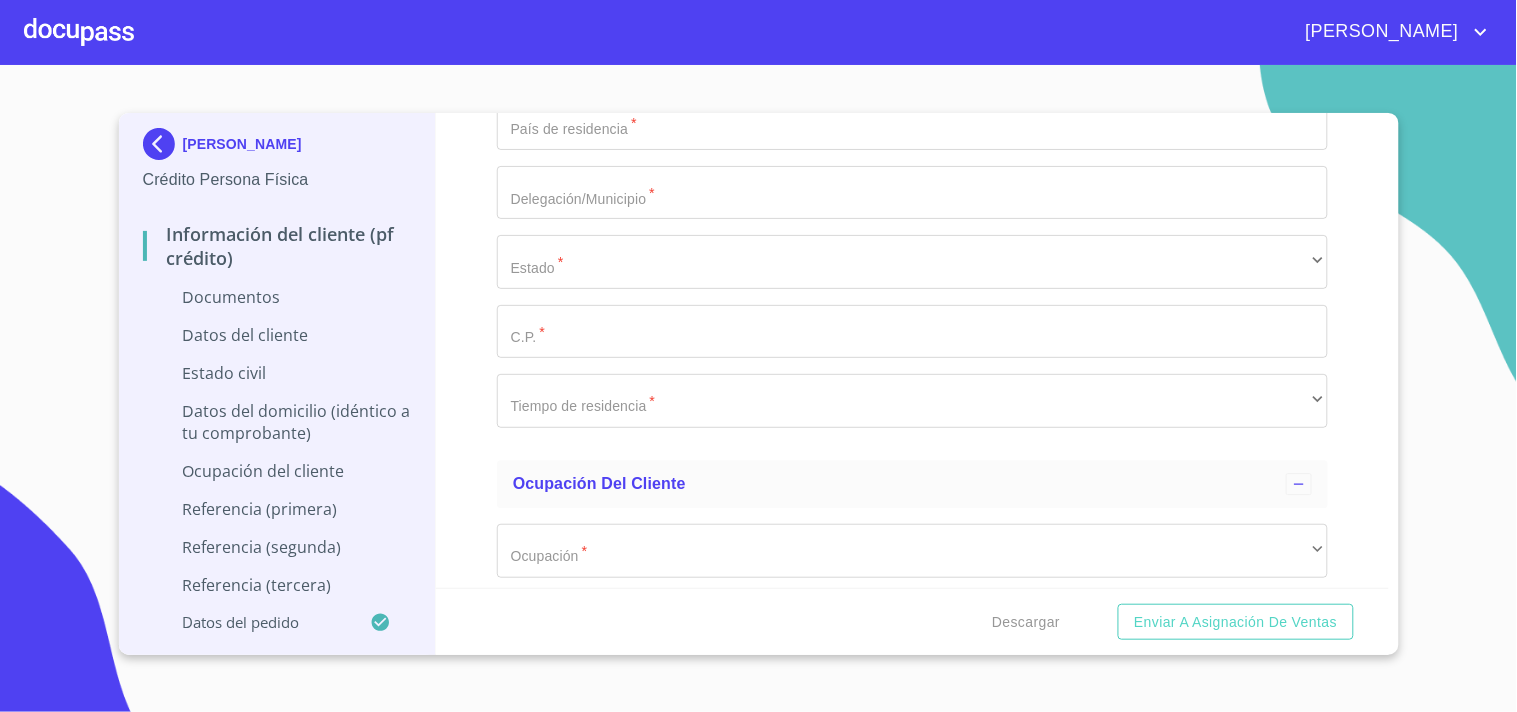 click on "Documento de identificación.   *" at bounding box center (912, -873) 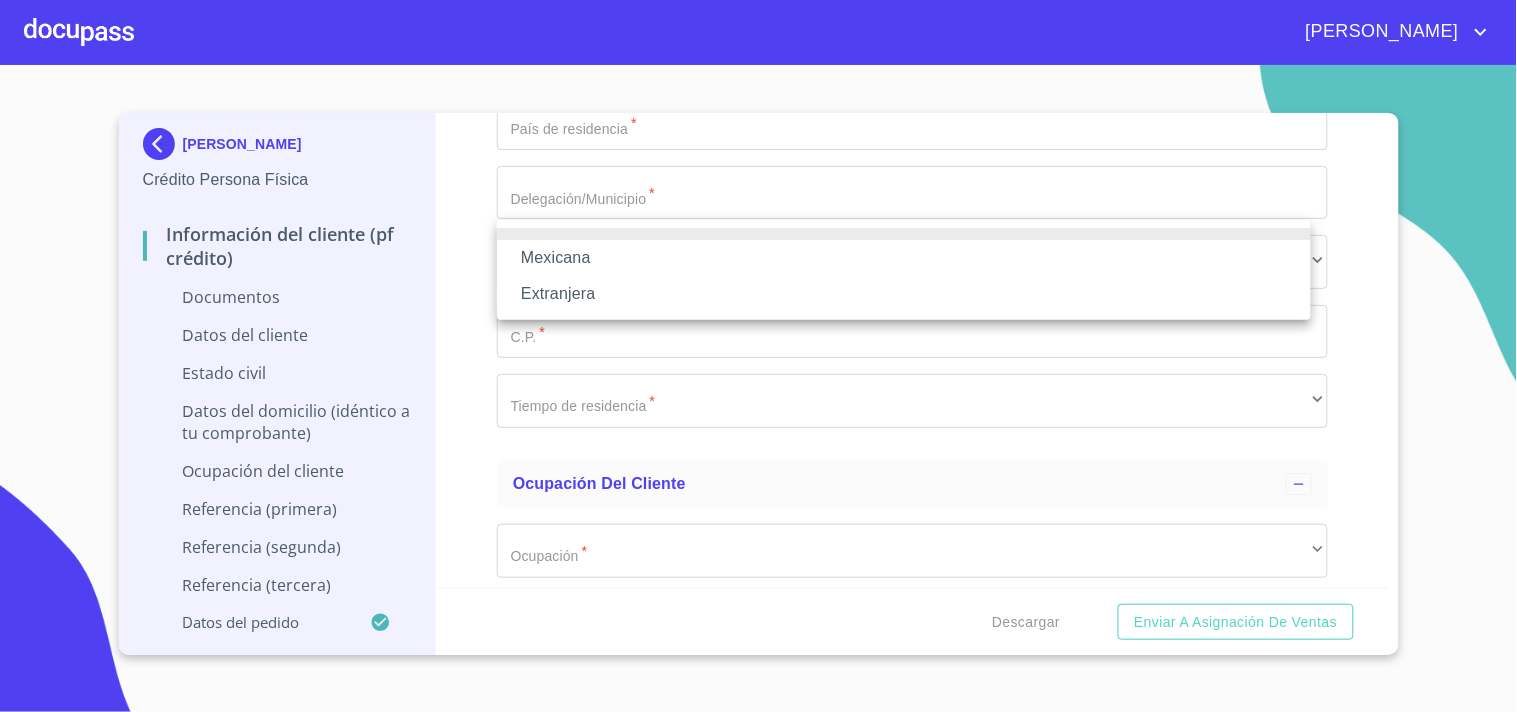 click on "Mexicana" at bounding box center [904, 258] 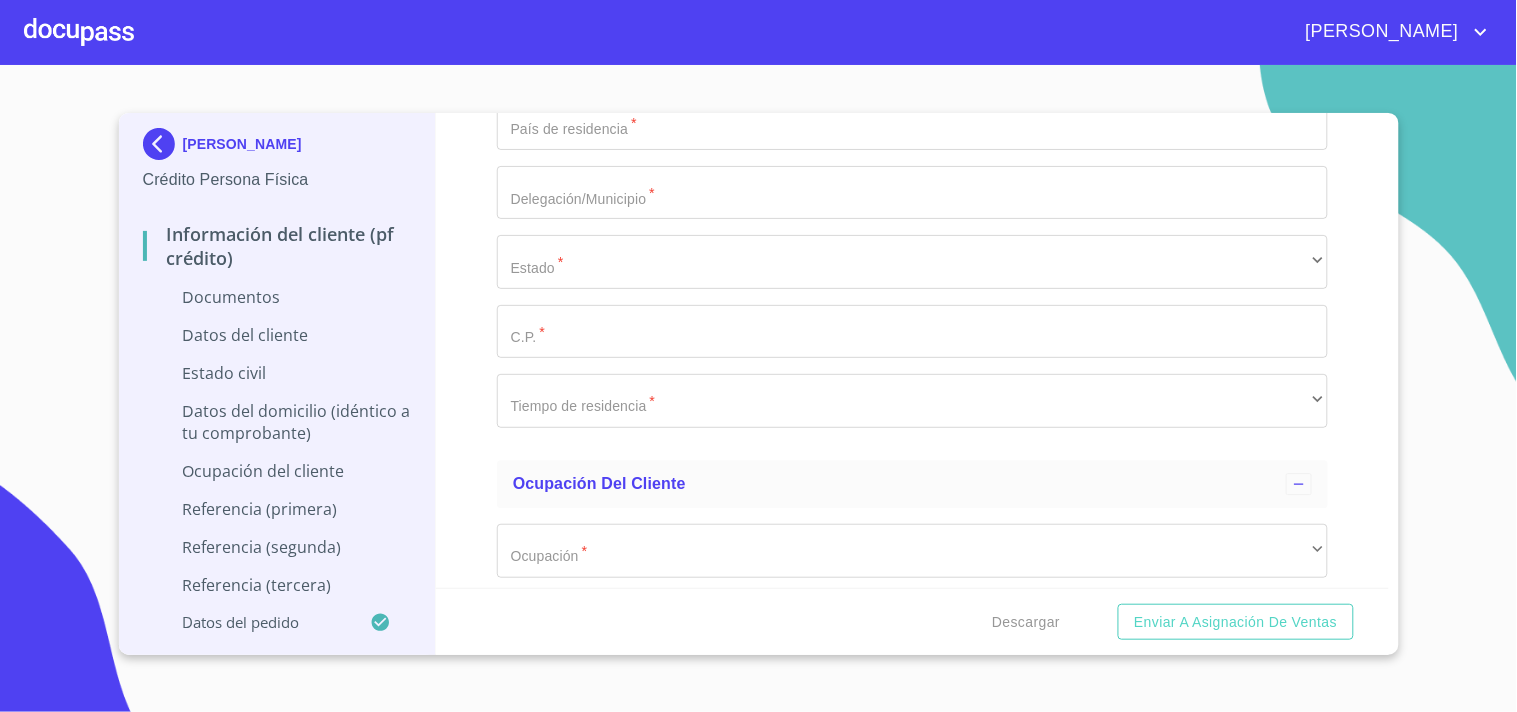 click on "Documento de identificación.   *" at bounding box center [889, -1360] 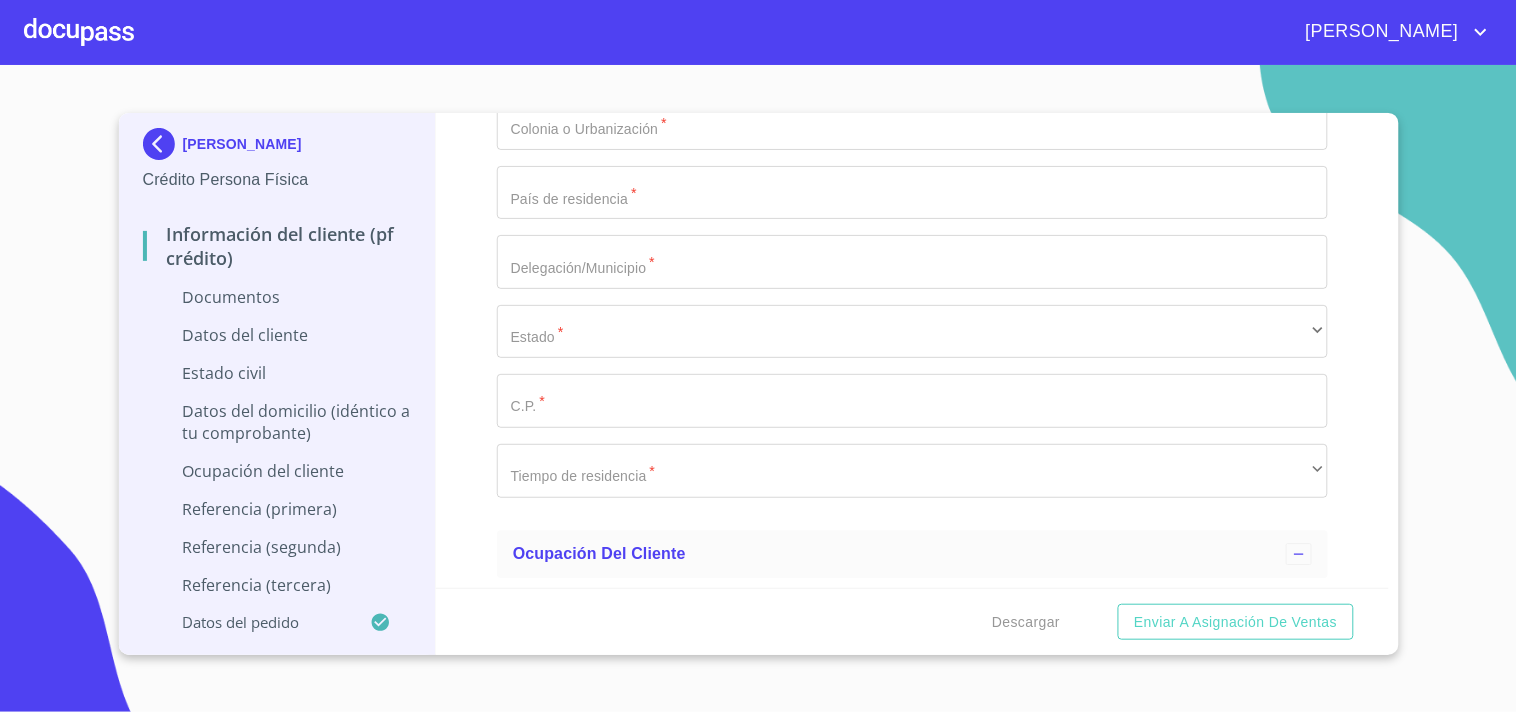 type on "[GEOGRAPHIC_DATA]" 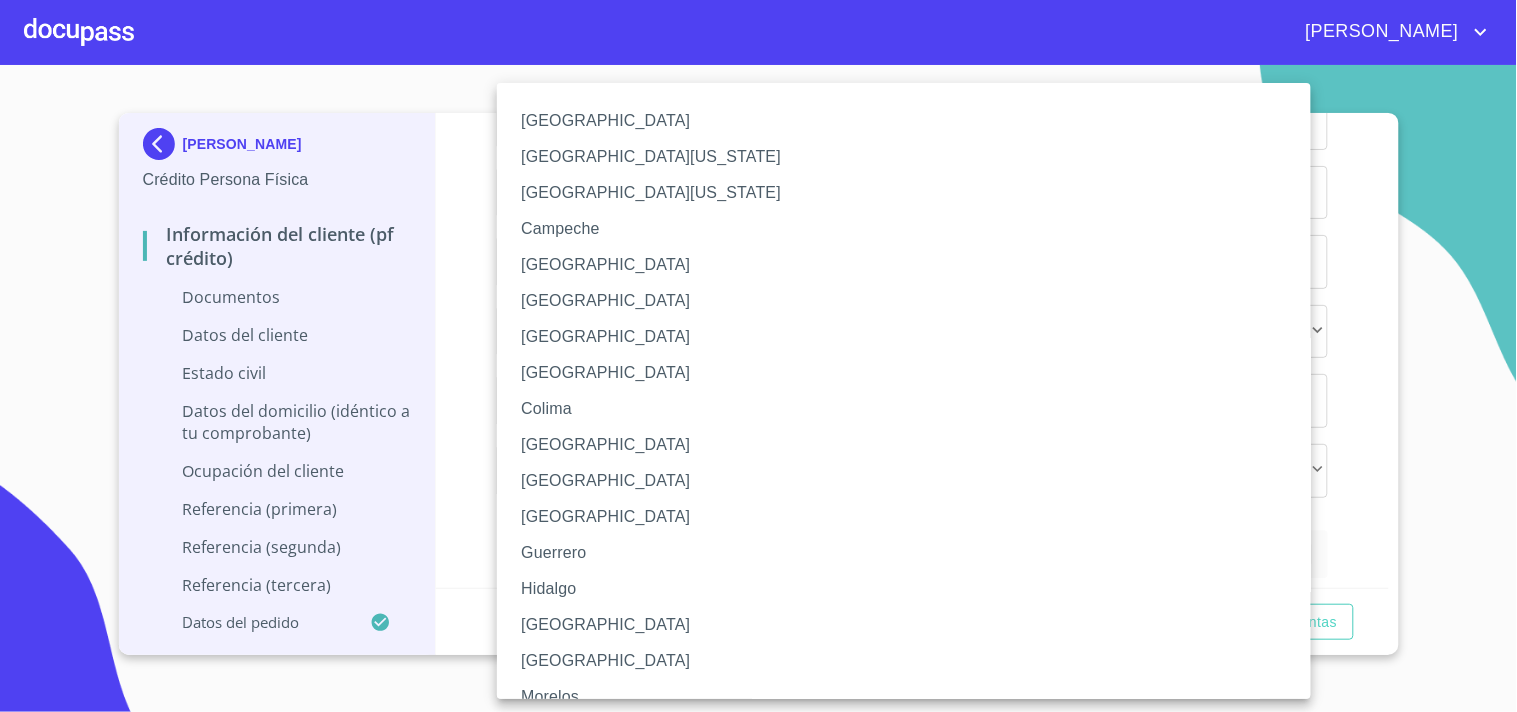 click on "[GEOGRAPHIC_DATA]" at bounding box center (912, 661) 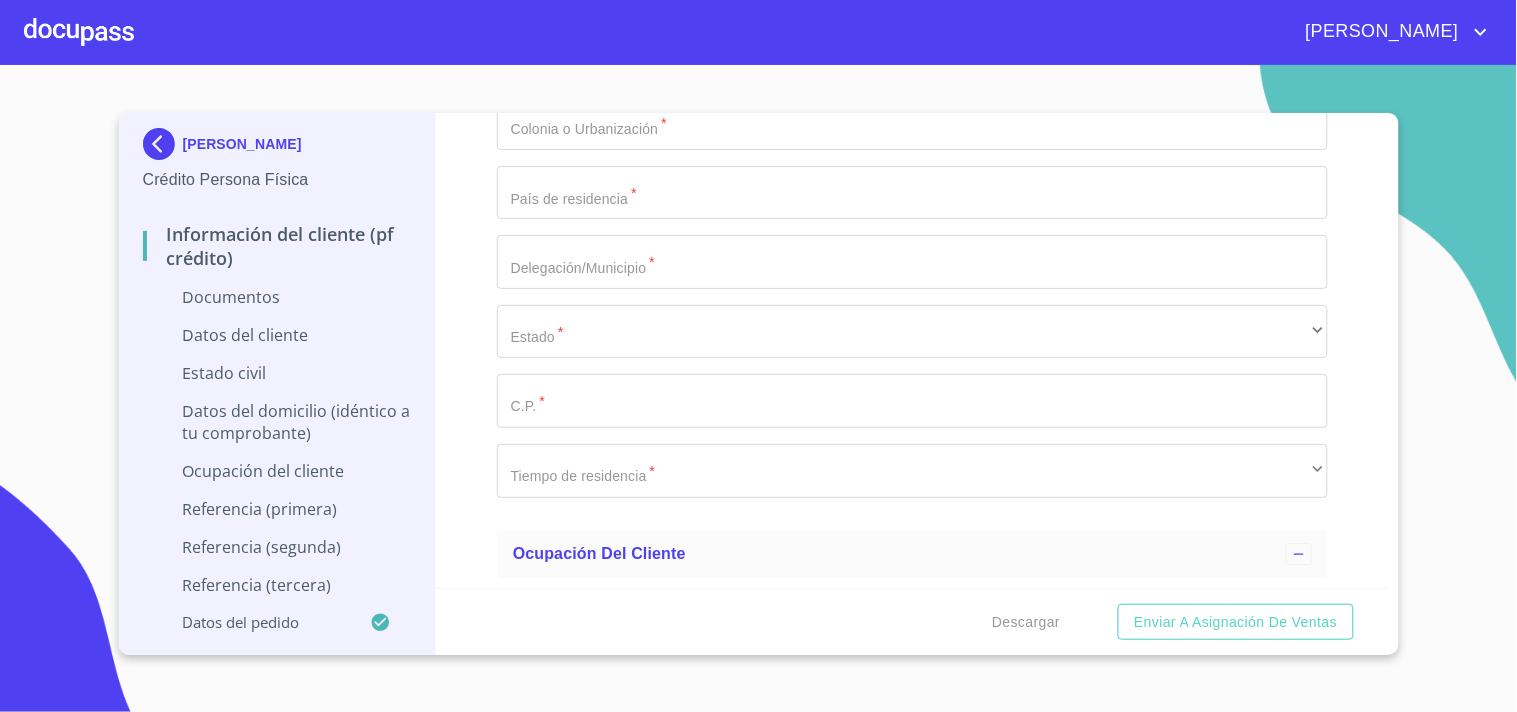 scroll, scrollTop: 5285, scrollLeft: 0, axis: vertical 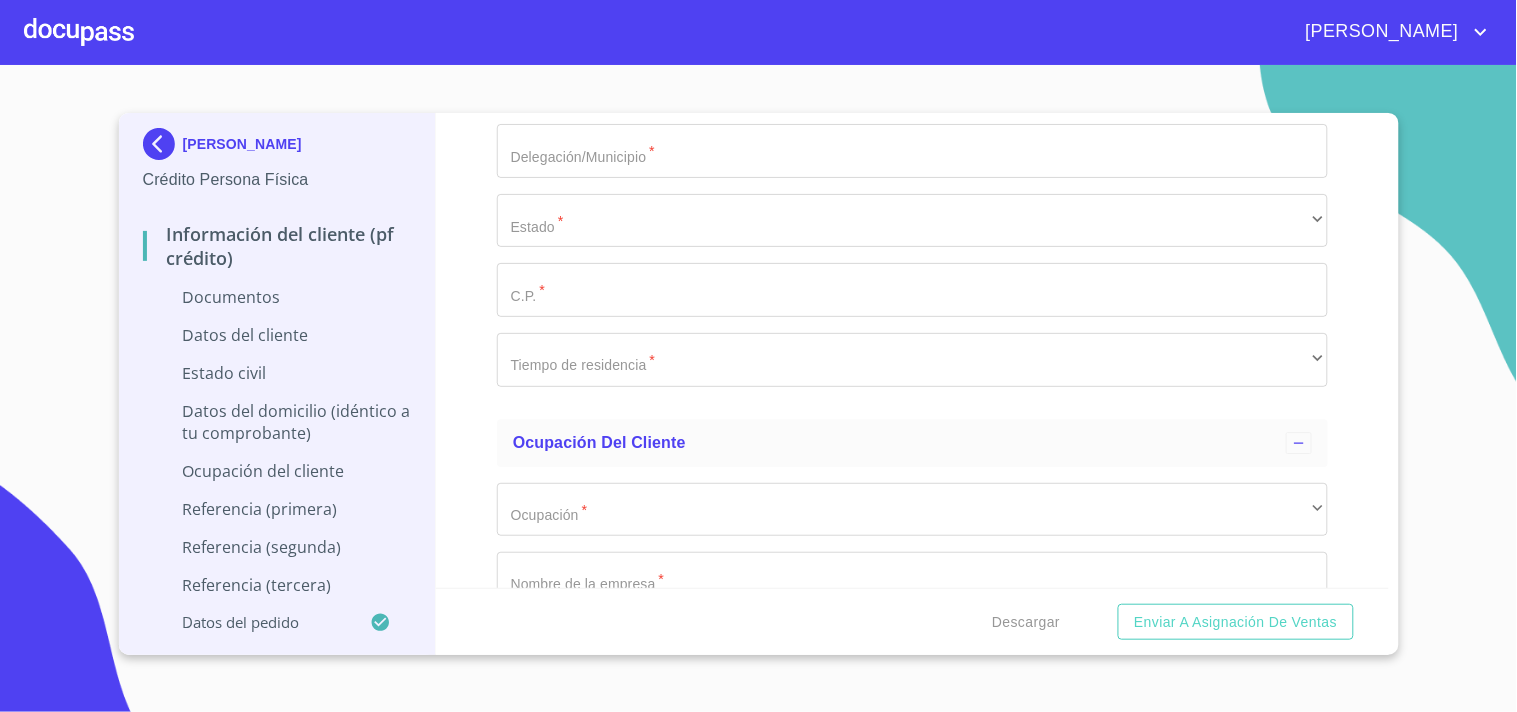 click on "​" at bounding box center (912, -705) 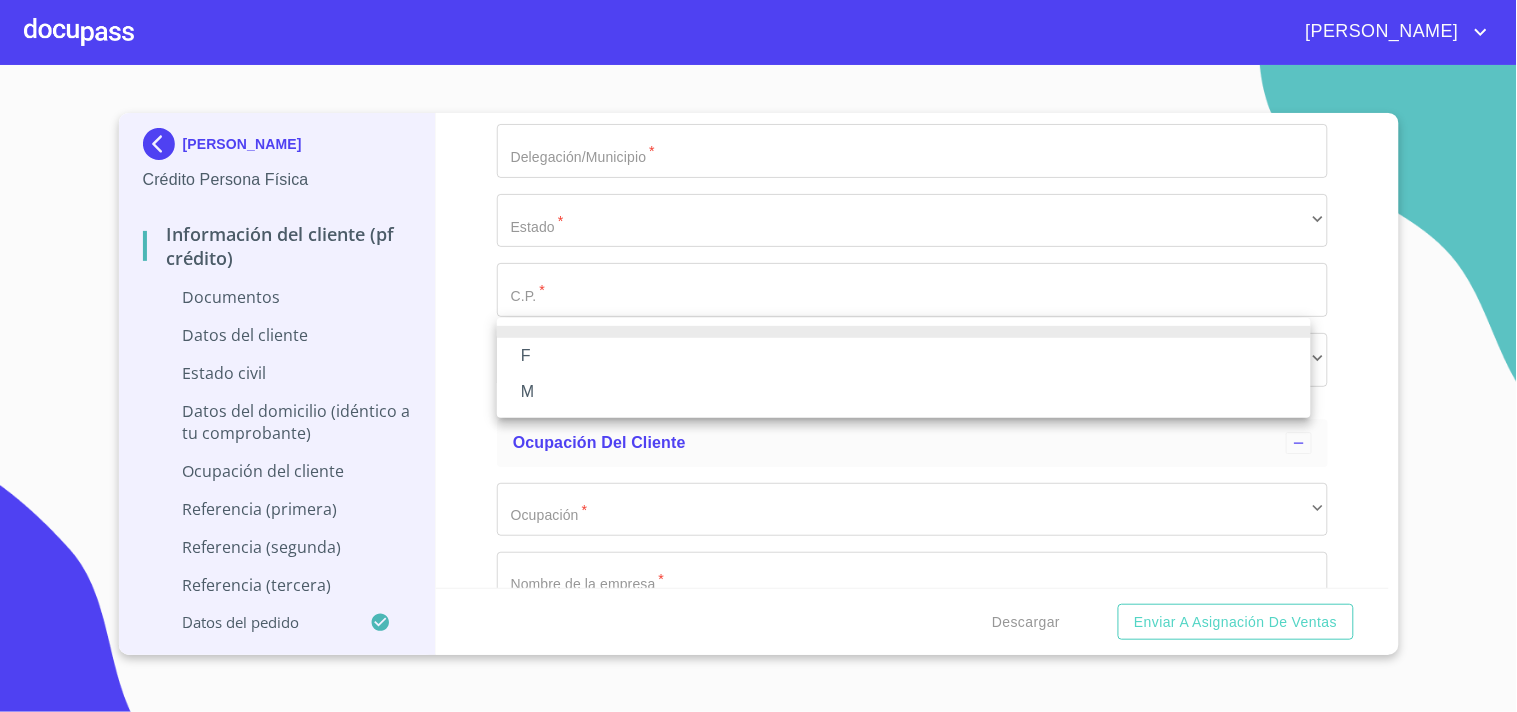 click on "F" at bounding box center (904, 356) 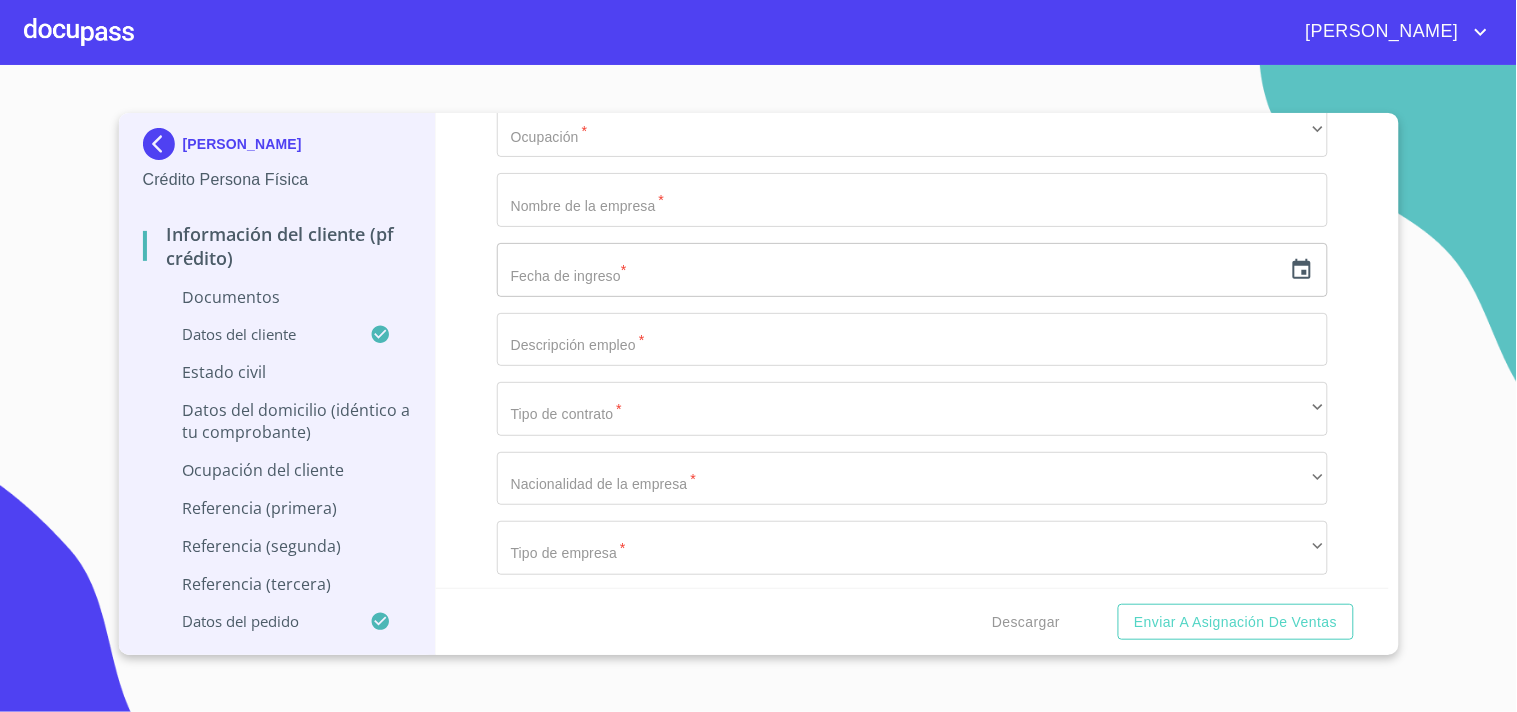 scroll, scrollTop: 5730, scrollLeft: 0, axis: vertical 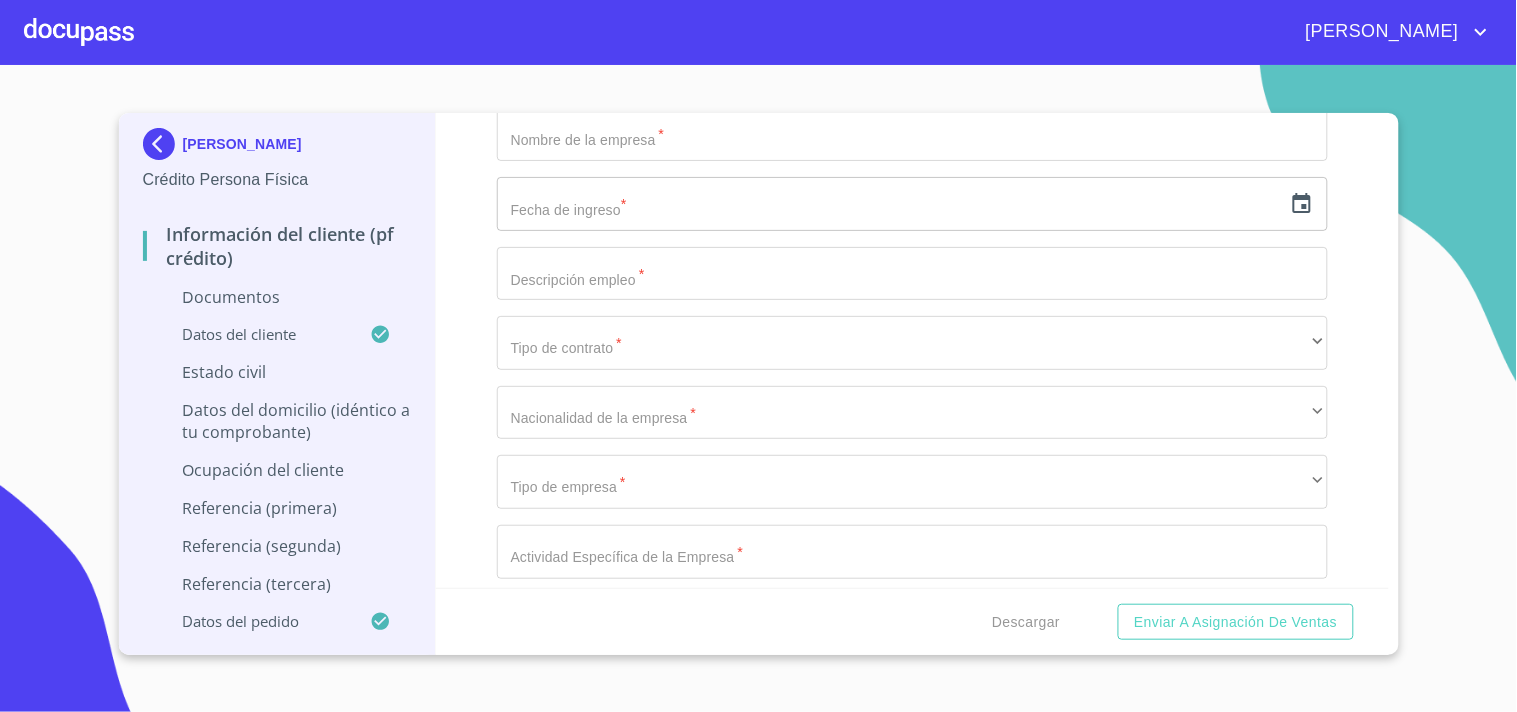 click on "Documento de identificación.   *" at bounding box center [889, -1916] 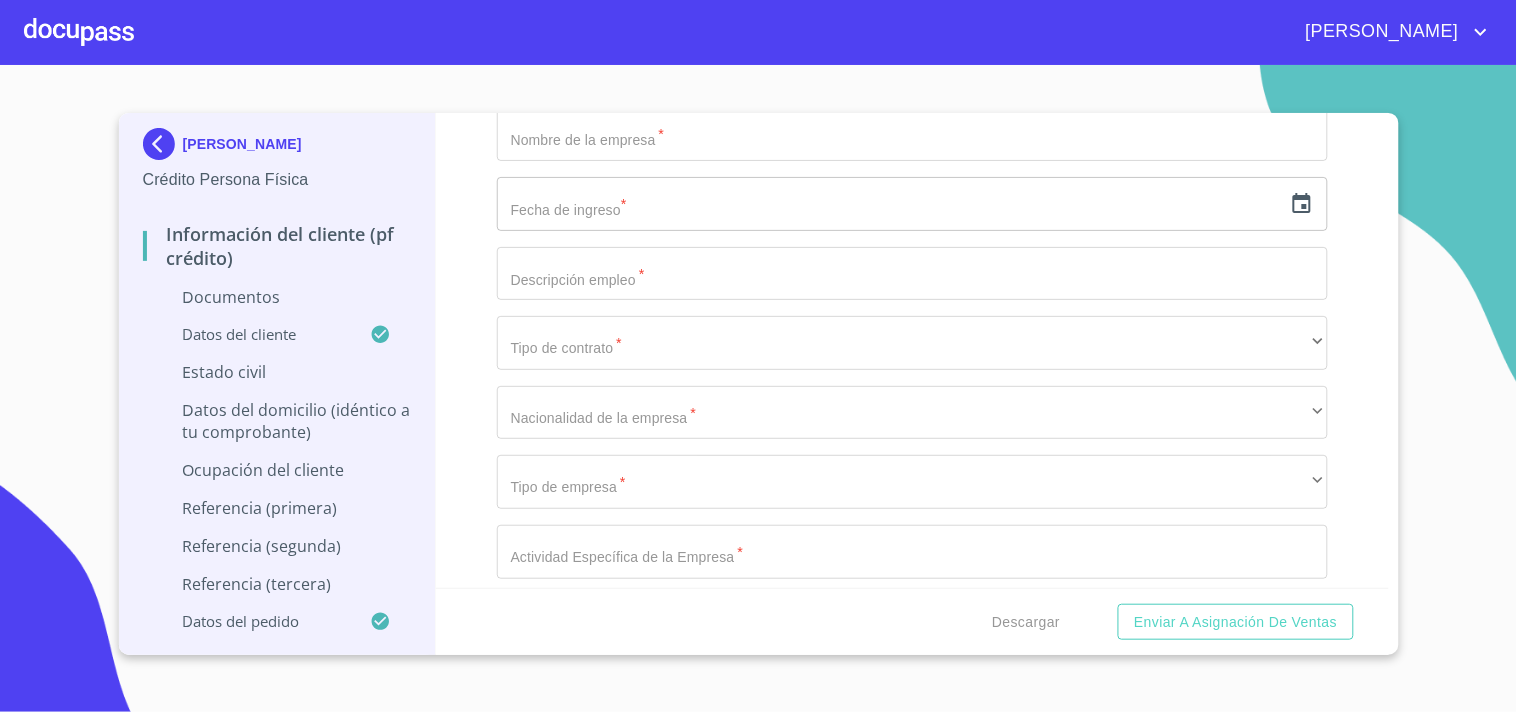 scroll, scrollTop: 5994, scrollLeft: 0, axis: vertical 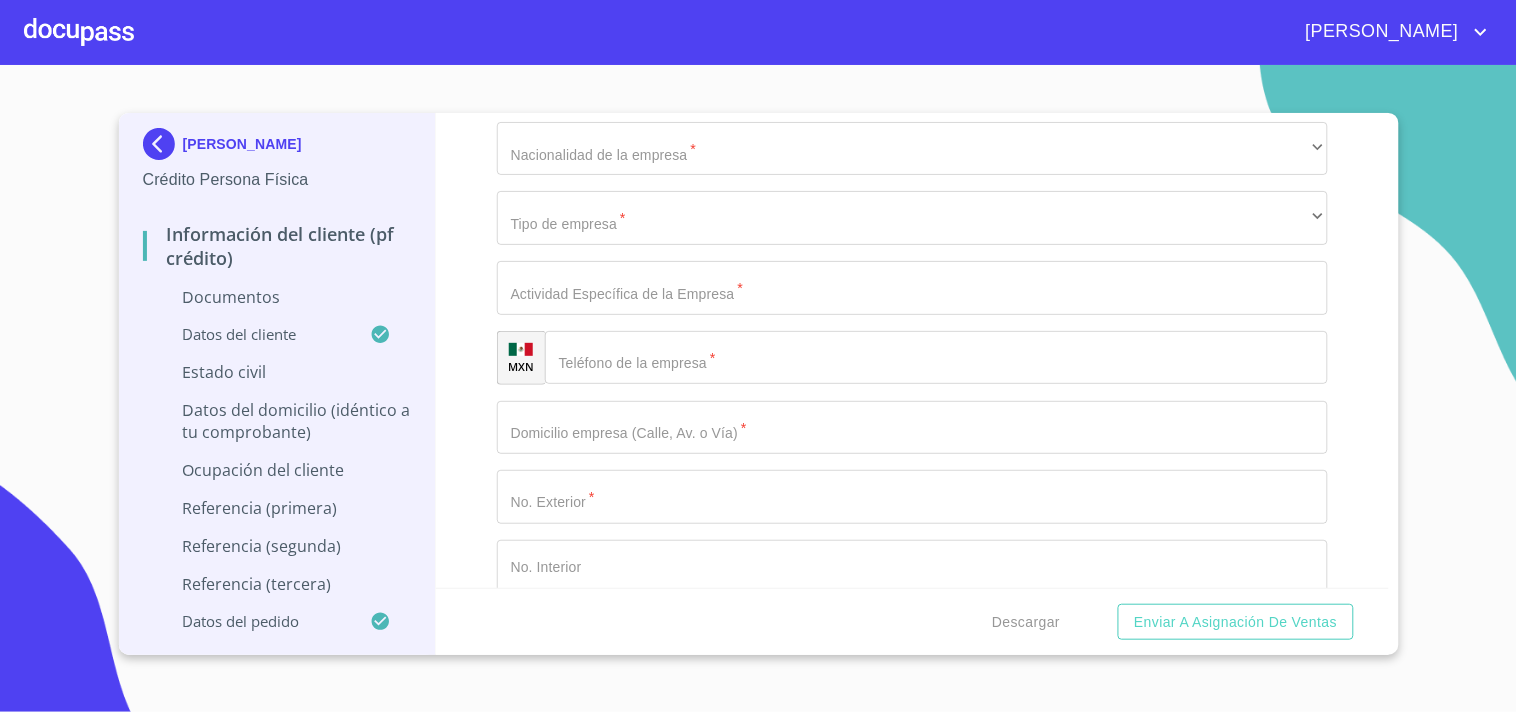 type on "FRACC LORETO" 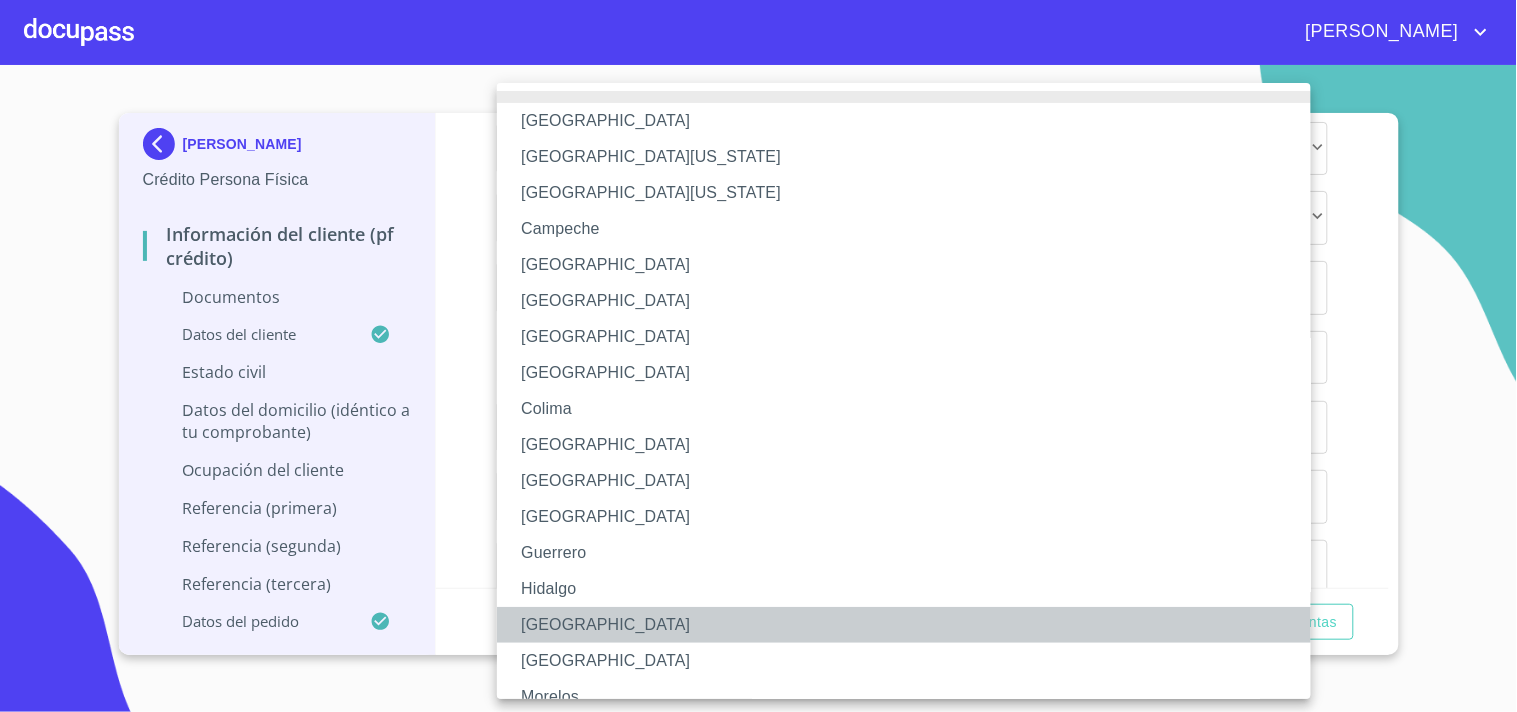 click on "[GEOGRAPHIC_DATA]" at bounding box center (912, 625) 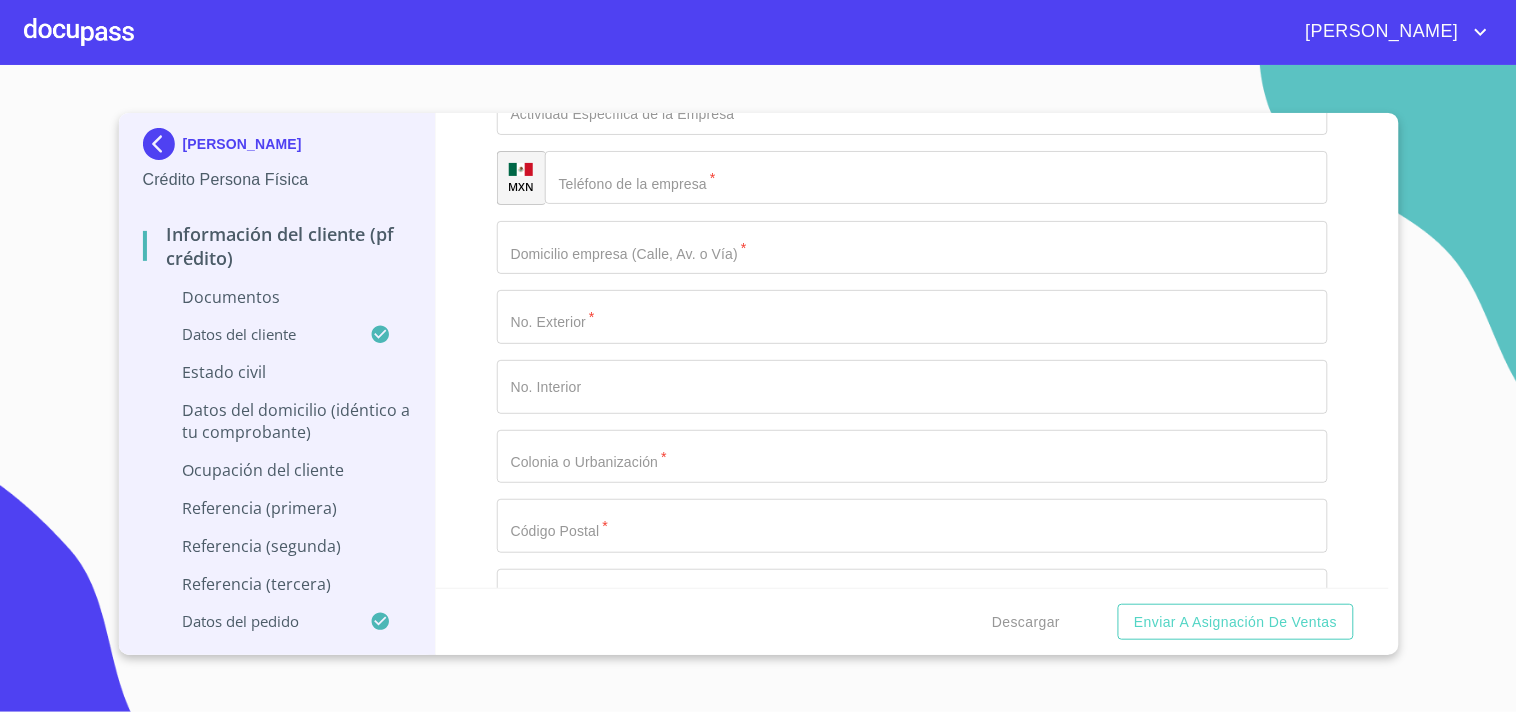 scroll, scrollTop: 6216, scrollLeft: 0, axis: vertical 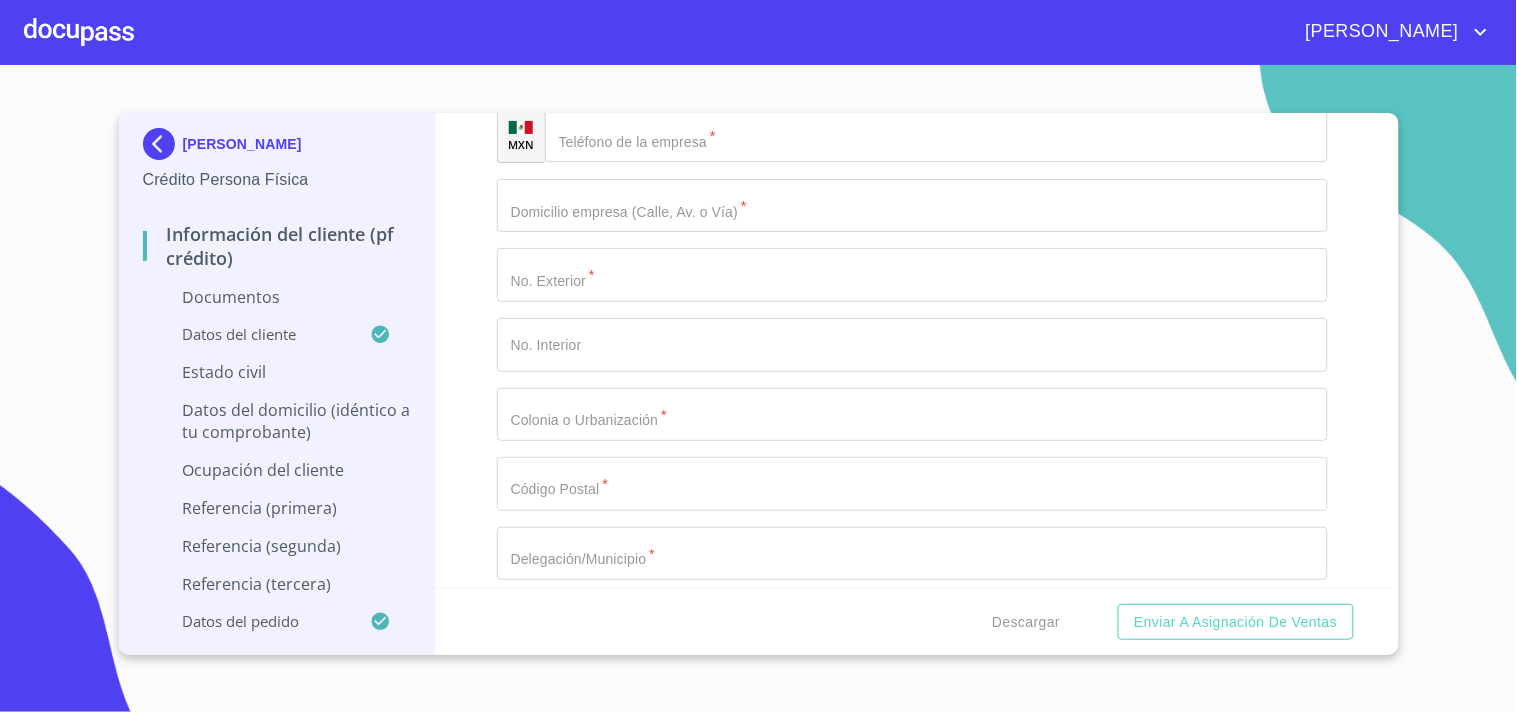 click on "Documento de identificación.   *" at bounding box center (912, -641) 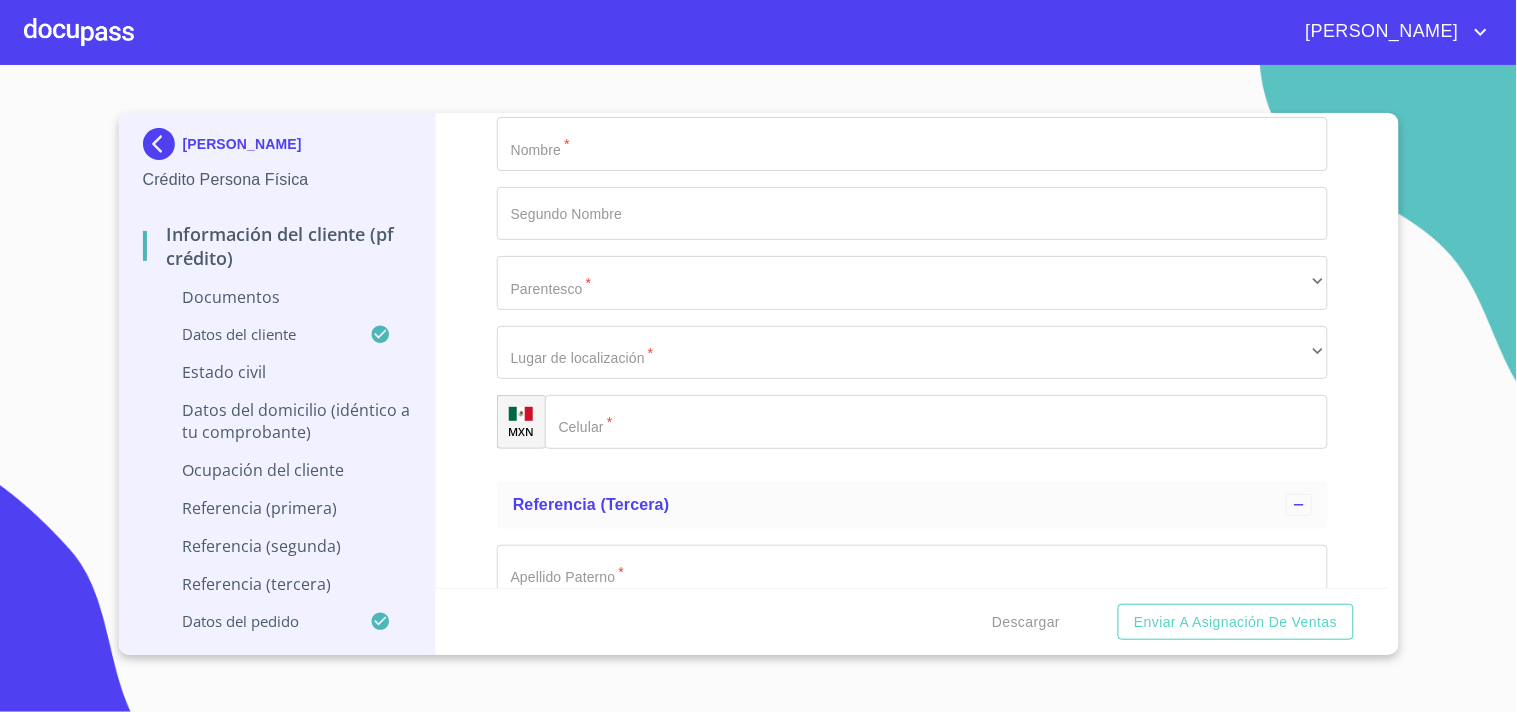 scroll, scrollTop: 7883, scrollLeft: 0, axis: vertical 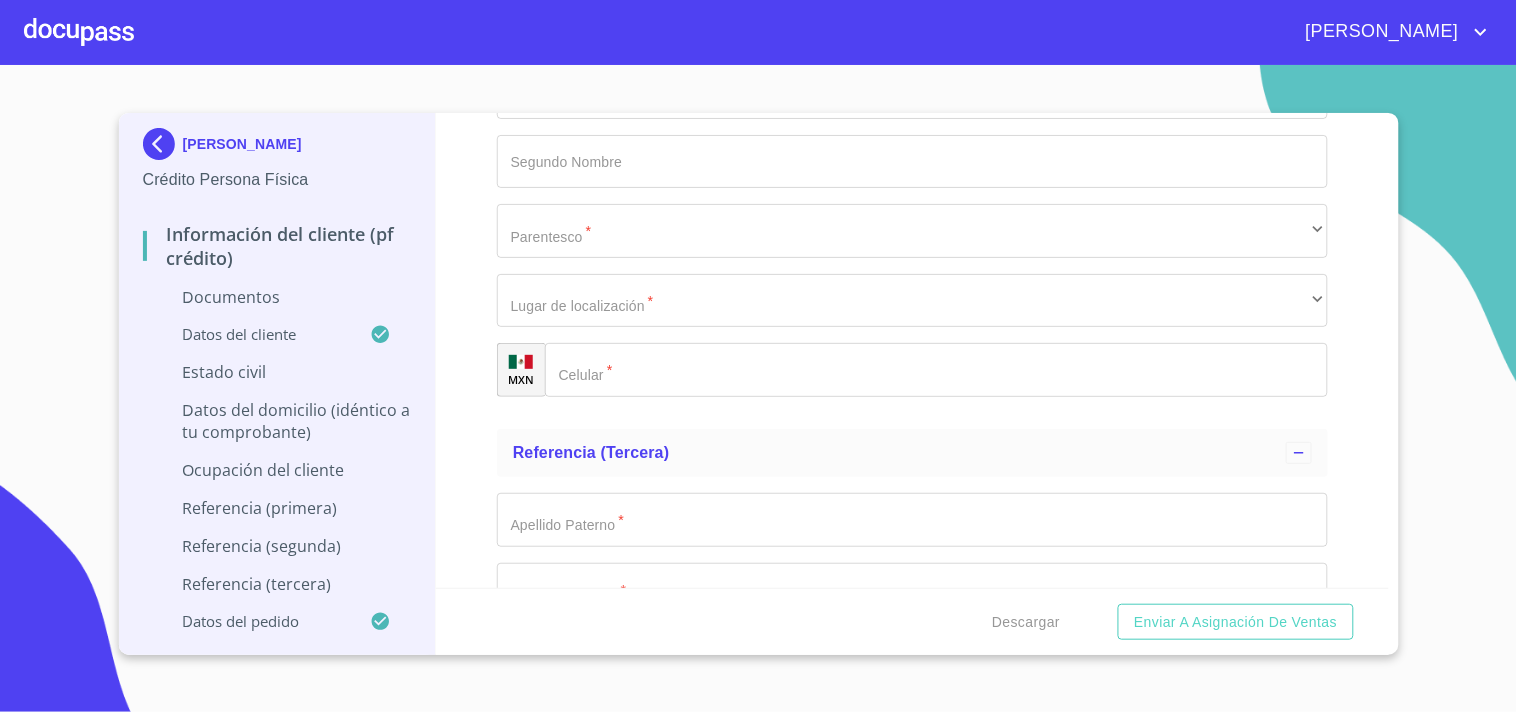 click on "Información del cliente (PF crédito)   Documentos Documento de identificación.   * INE ​ Identificación Oficial * Identificación Oficial Identificación Oficial Identificación Oficial Comprobante de Domicilio * Comprobante de Domicilio Comprobante de [PERSON_NAME] de ingresos   * Independiente/Dueño de negocio/Persona Moral ​ Comprobante de Ingresos mes 1 * Arrastra o selecciona el (los) documento(s) para agregar Comprobante de Ingresos mes 2 * [GEOGRAPHIC_DATA] o selecciona el (los) documento(s) para agregar Comprobante de Ingresos mes 3 * Arrastra o selecciona el (los) documento(s) para agregar CURP * Arrastra o selecciona el (los) documento(s) para agregar Constancia de situación fiscal Constancia de situación fiscal Constancia de situación fiscal Datos del cliente Apellido Paterno   * [PERSON_NAME] ​ Apellido Materno   * [PERSON_NAME] ​ Primer nombre   * [PERSON_NAME] Segundo Nombre [PERSON_NAME] ​ Fecha de nacimiento * [DEMOGRAPHIC_DATA] ​ RFC   * DISJ910806JWA ​ CURP   * DISJ910806MMNZNS03 ​" at bounding box center (912, 350) 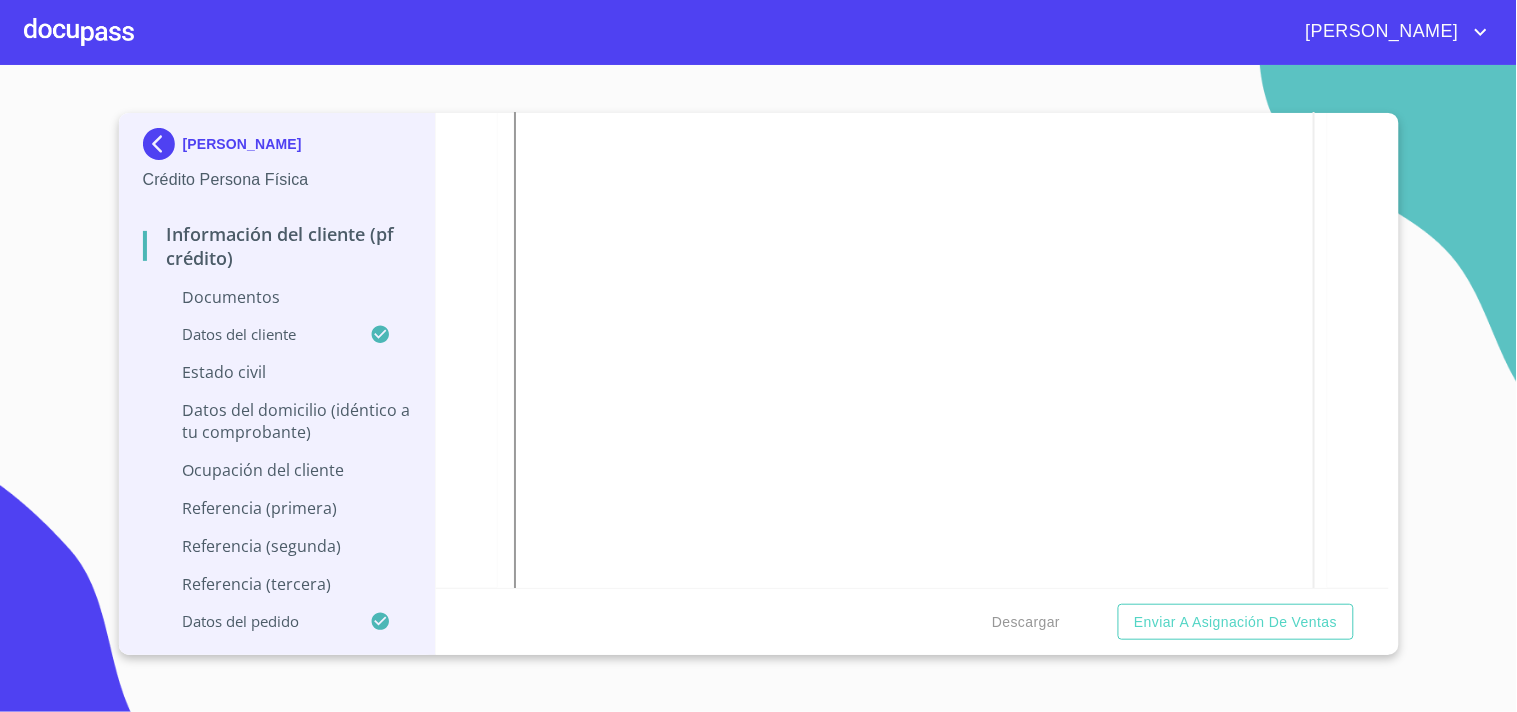 scroll, scrollTop: 2062, scrollLeft: 0, axis: vertical 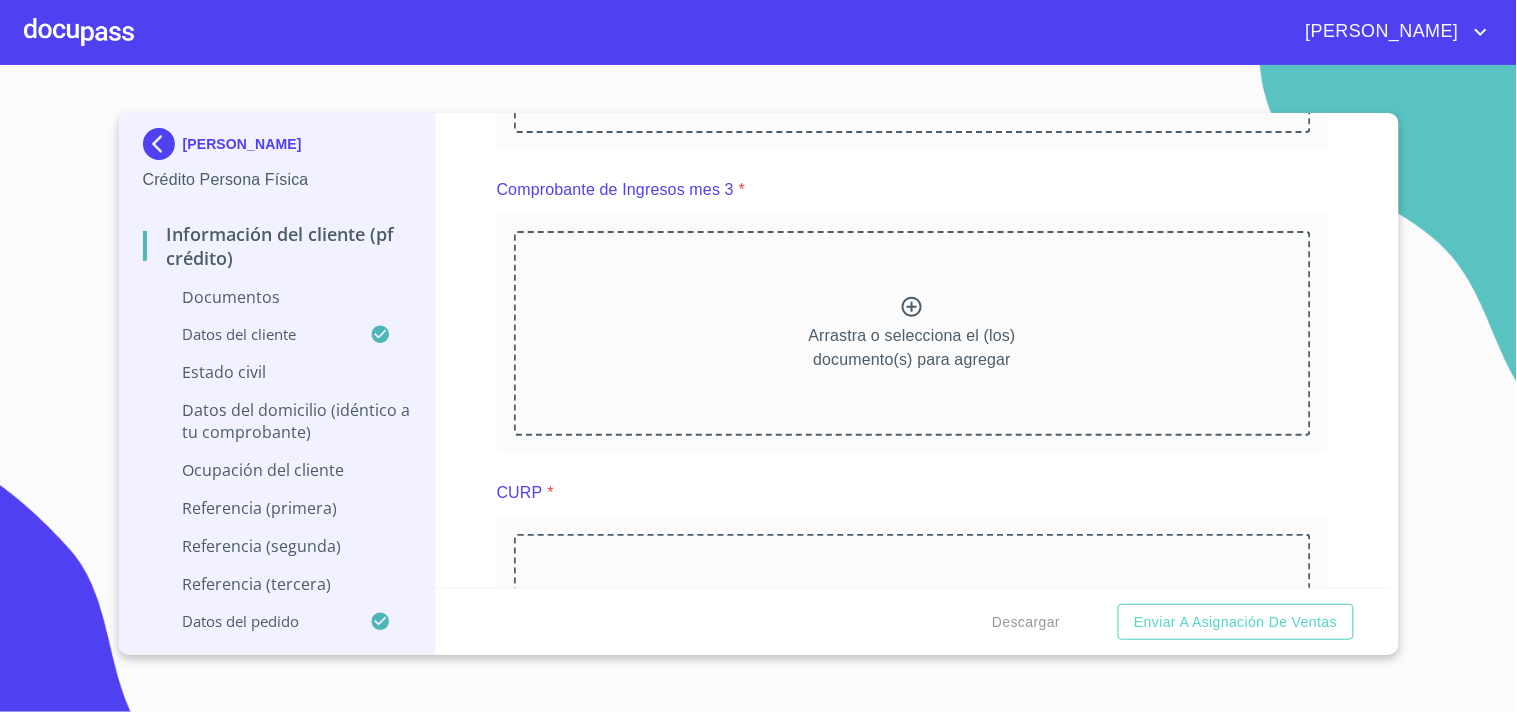 click on "[PERSON_NAME] Persona Física Información del cliente (PF crédito) Documentos Datos del cliente Estado Civil Datos del domicilio (idéntico a tu comprobante) Ocupación del Cliente Referencia (primera) Referencia (segunda) Referencia (tercera) Datos del pedido Información del cliente (PF crédito)   Documentos Documento de identificación.   * INE ​ Identificación Oficial * Identificación Oficial Identificación Oficial Identificación Oficial Comprobante de Domicilio * Comprobante de Domicilio Comprobante de [PERSON_NAME] de ingresos   * Independiente/Dueño de negocio/Persona Moral ​ Comprobante de Ingresos mes 1 * Arrastra o selecciona el (los) documento(s) para agregar Comprobante de Ingresos mes 2 * [GEOGRAPHIC_DATA] o selecciona el (los) documento(s) para agregar Comprobante de Ingresos mes 3 * Arrastra o selecciona el (los) documento(s) para agregar CURP * Arrastra o selecciona el (los) documento(s) para agregar Constancia de situación fiscal Datos del cliente   * ​" at bounding box center (759, 384) 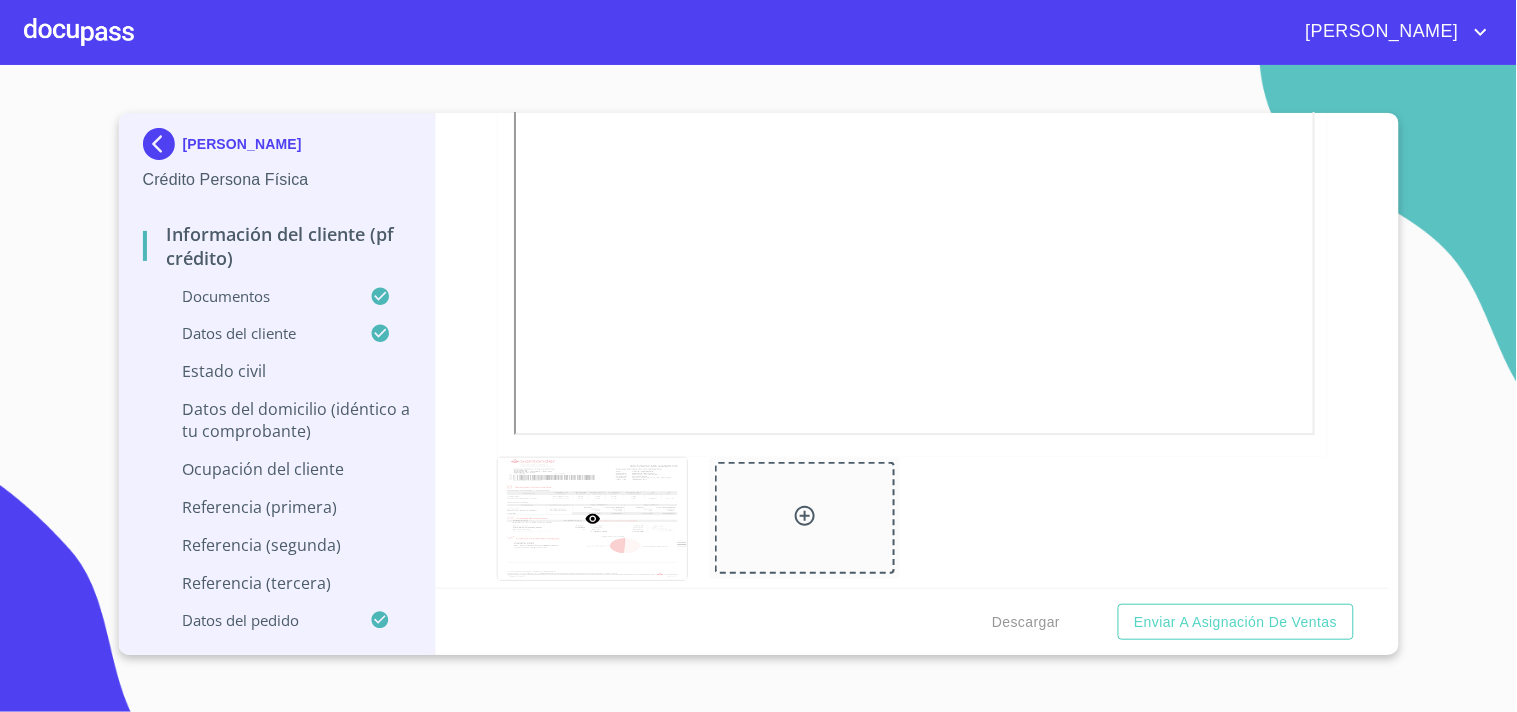 scroll, scrollTop: 3596, scrollLeft: 0, axis: vertical 